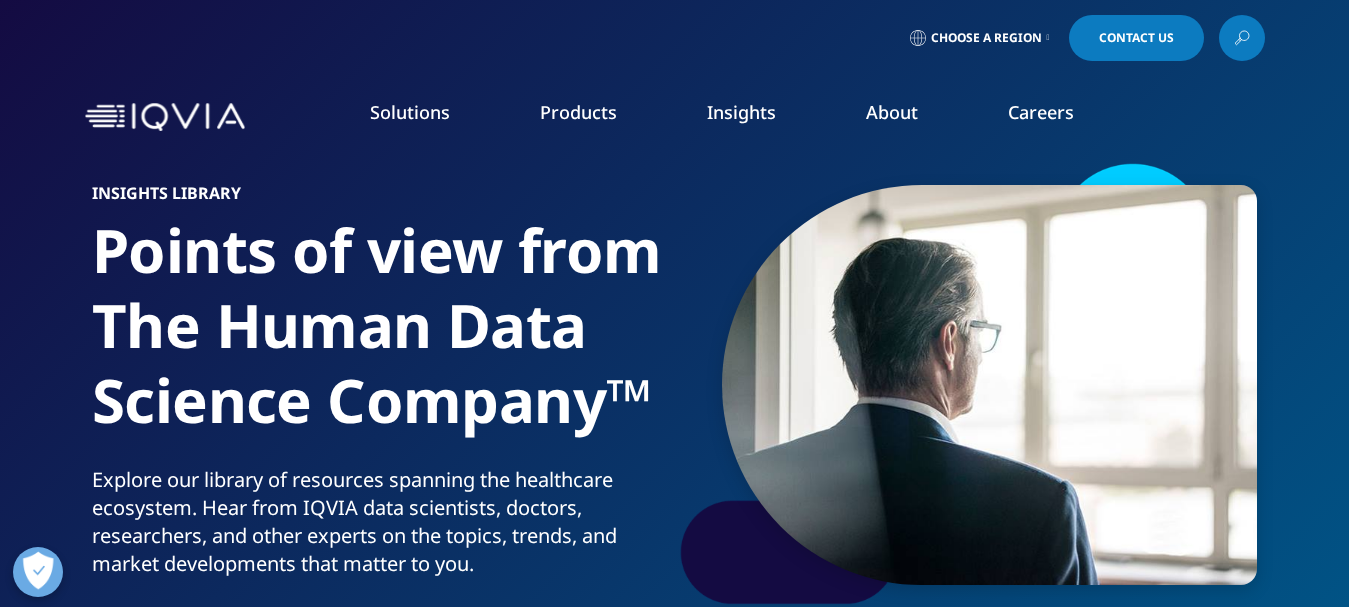 scroll, scrollTop: 0, scrollLeft: 0, axis: both 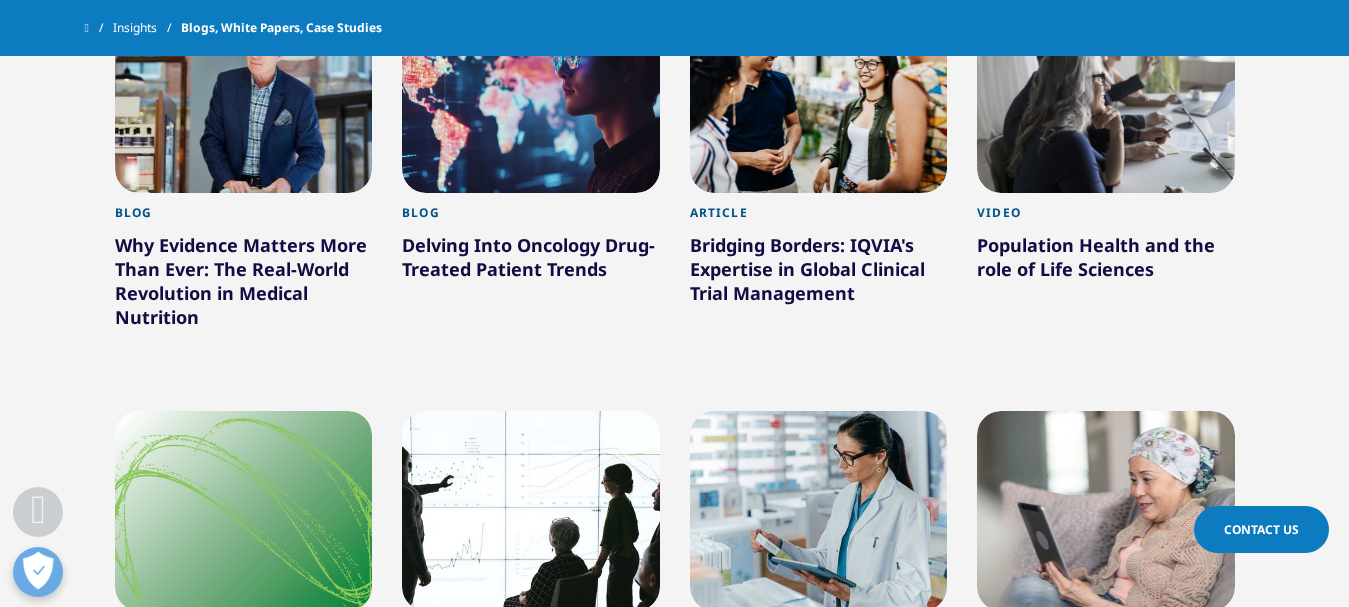 drag, startPoint x: 0, startPoint y: 0, endPoint x: 1365, endPoint y: 437, distance: 1433.246 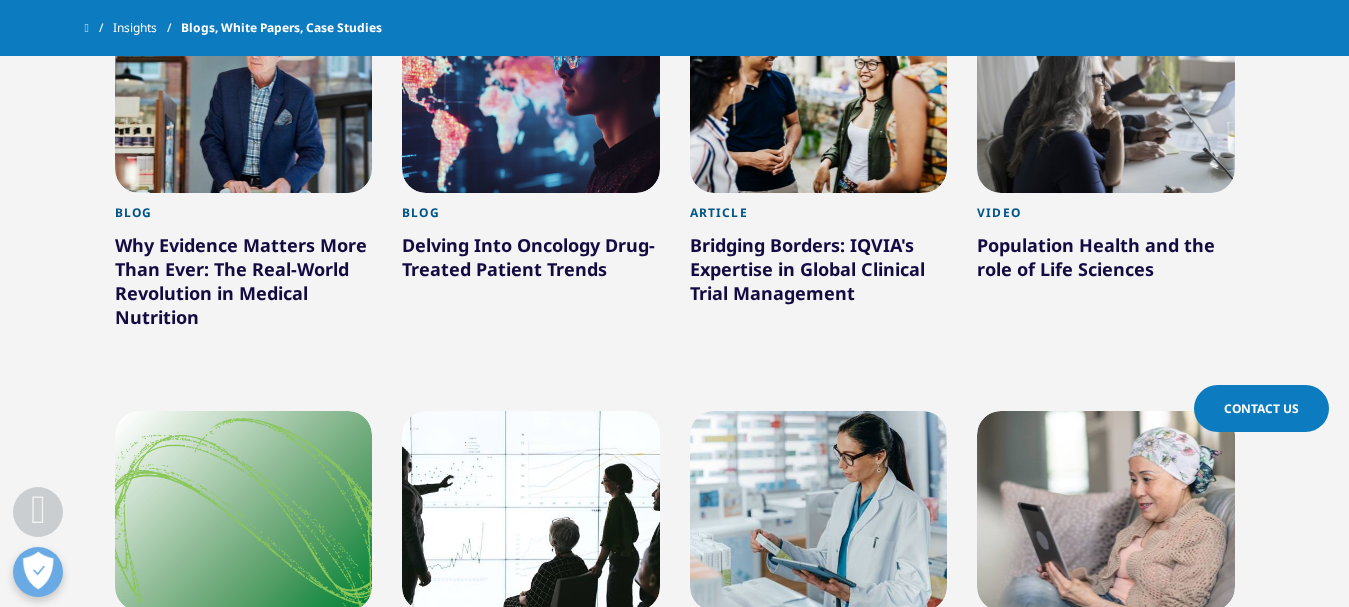 scroll, scrollTop: 1925, scrollLeft: 0, axis: vertical 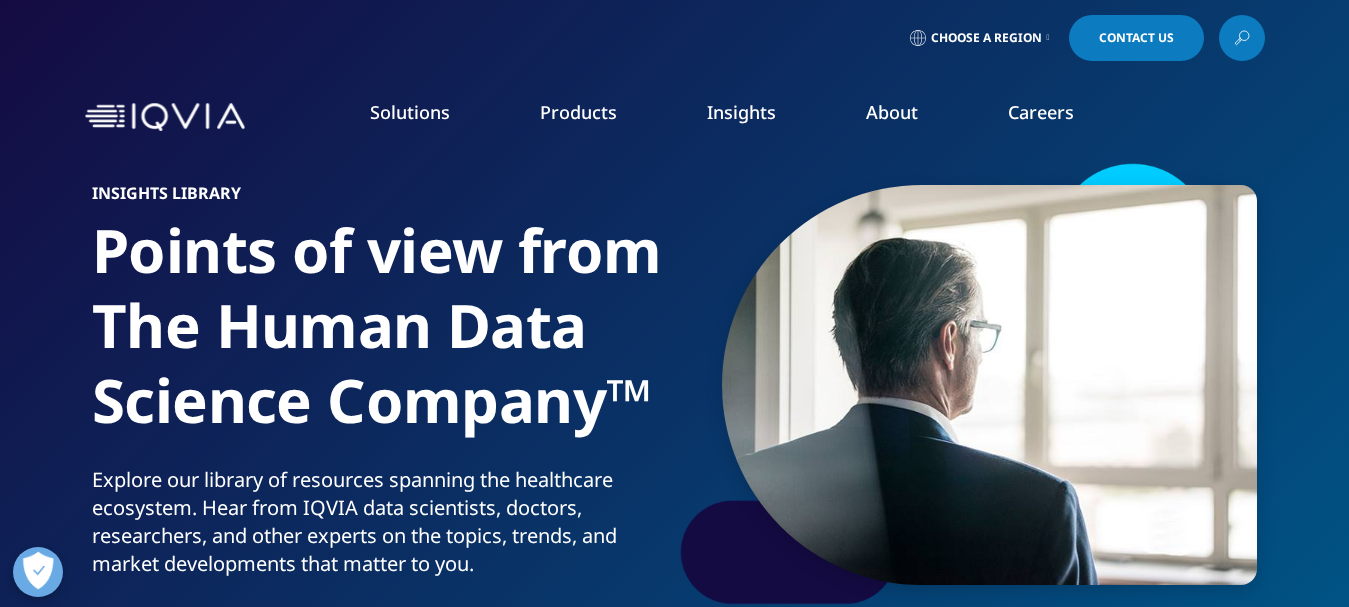 click on "Global Trends in R&D 2025" at bounding box center [714, 418] 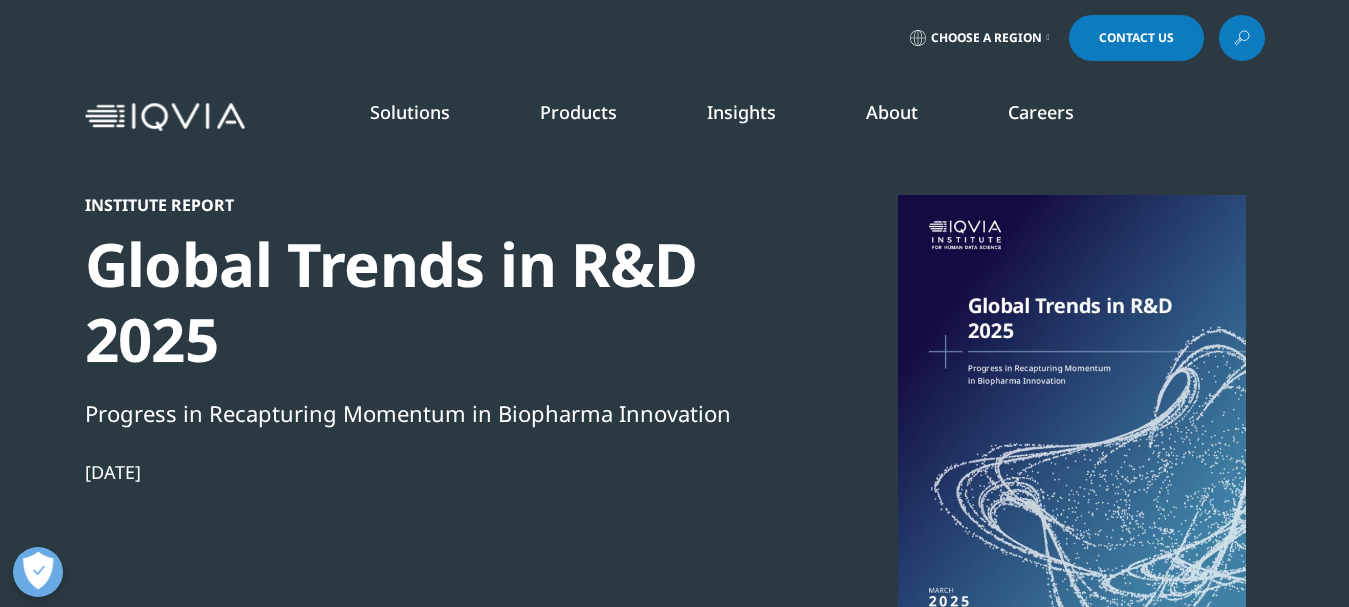 scroll, scrollTop: 0, scrollLeft: 0, axis: both 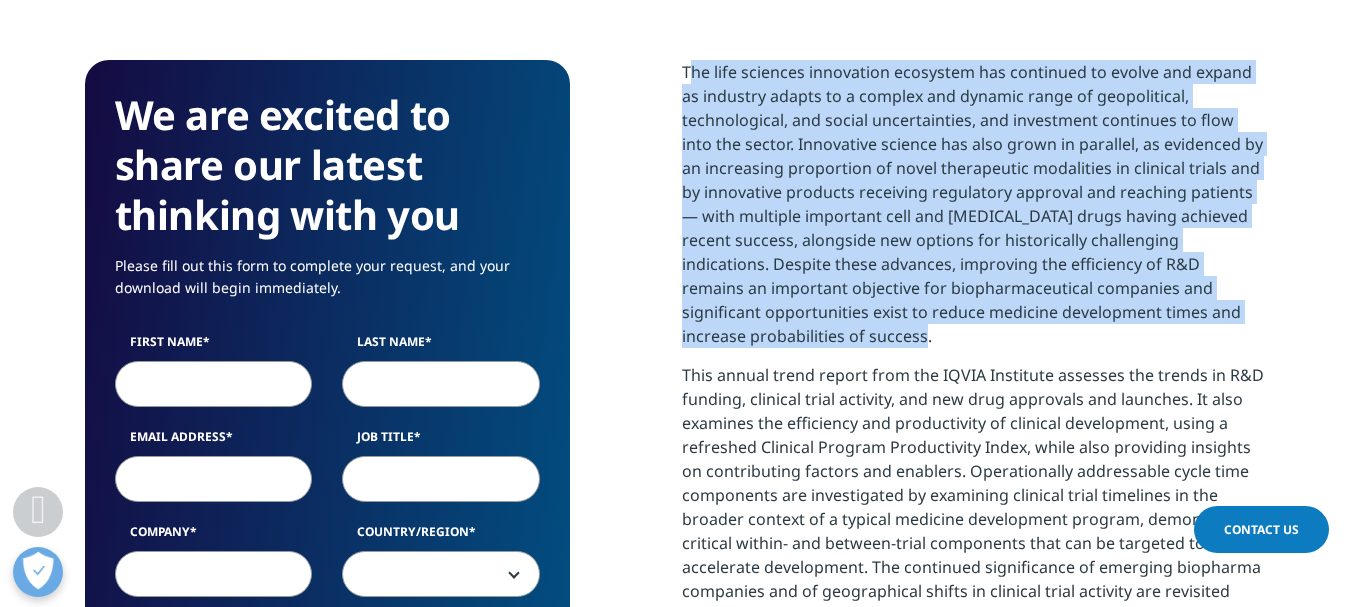 drag, startPoint x: 683, startPoint y: 67, endPoint x: 883, endPoint y: 338, distance: 336.81003 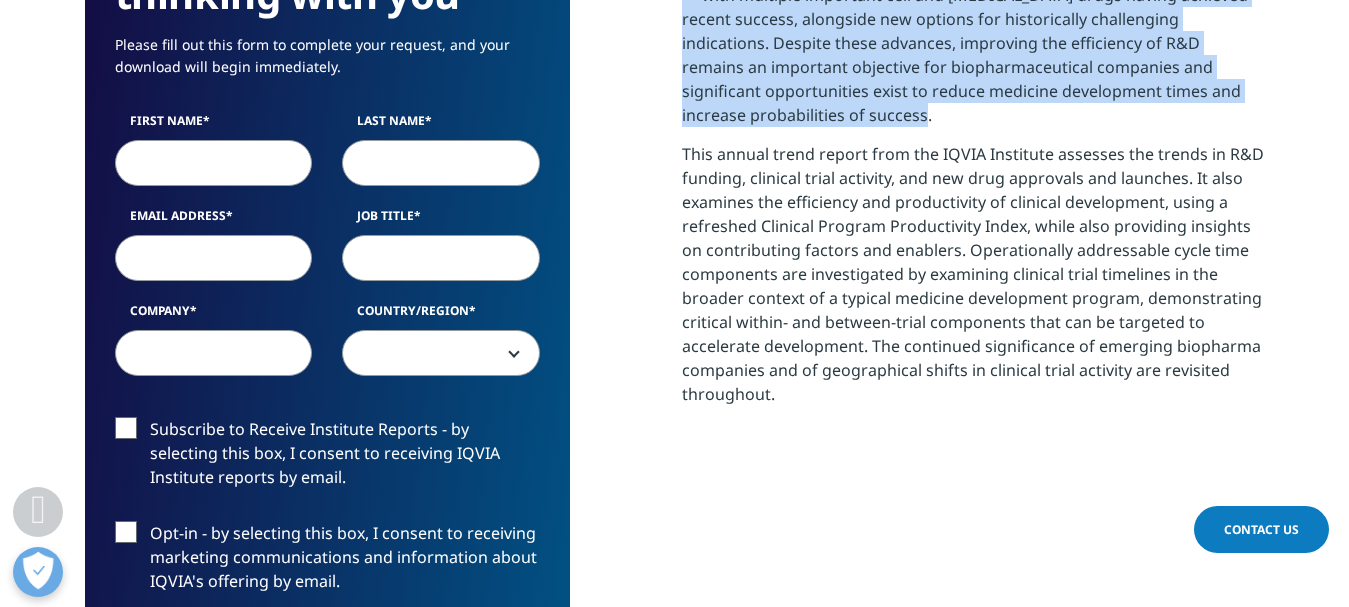 scroll, scrollTop: 1036, scrollLeft: 0, axis: vertical 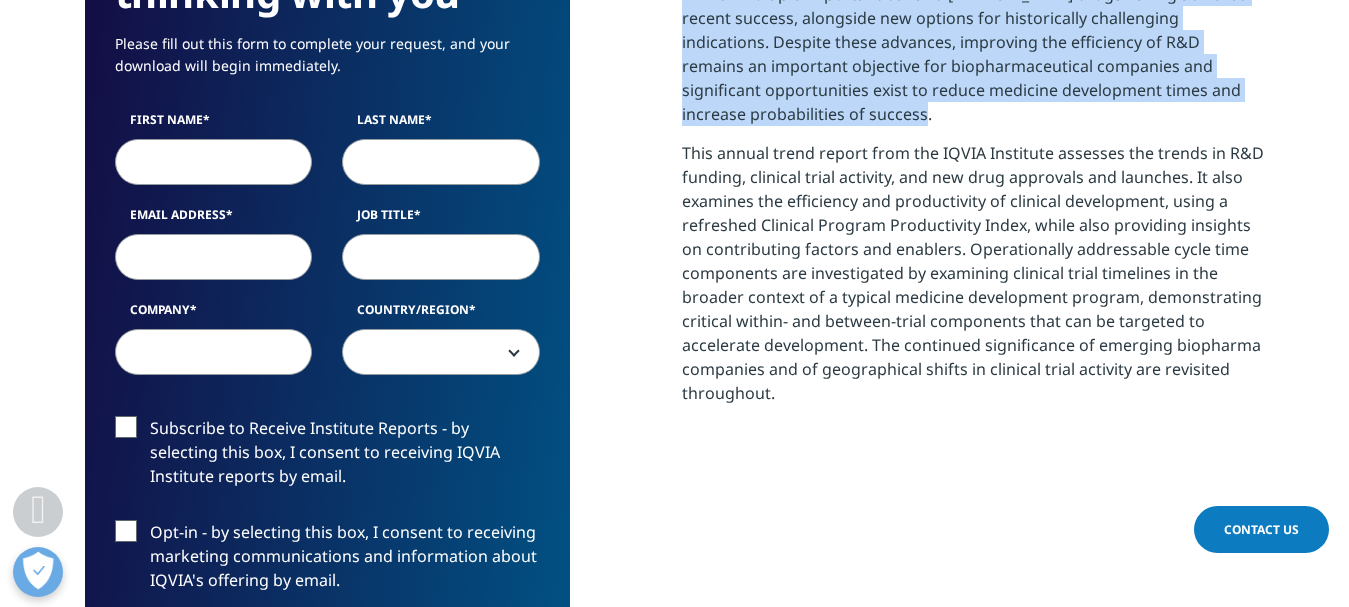 drag, startPoint x: 684, startPoint y: 155, endPoint x: 809, endPoint y: 417, distance: 290.29123 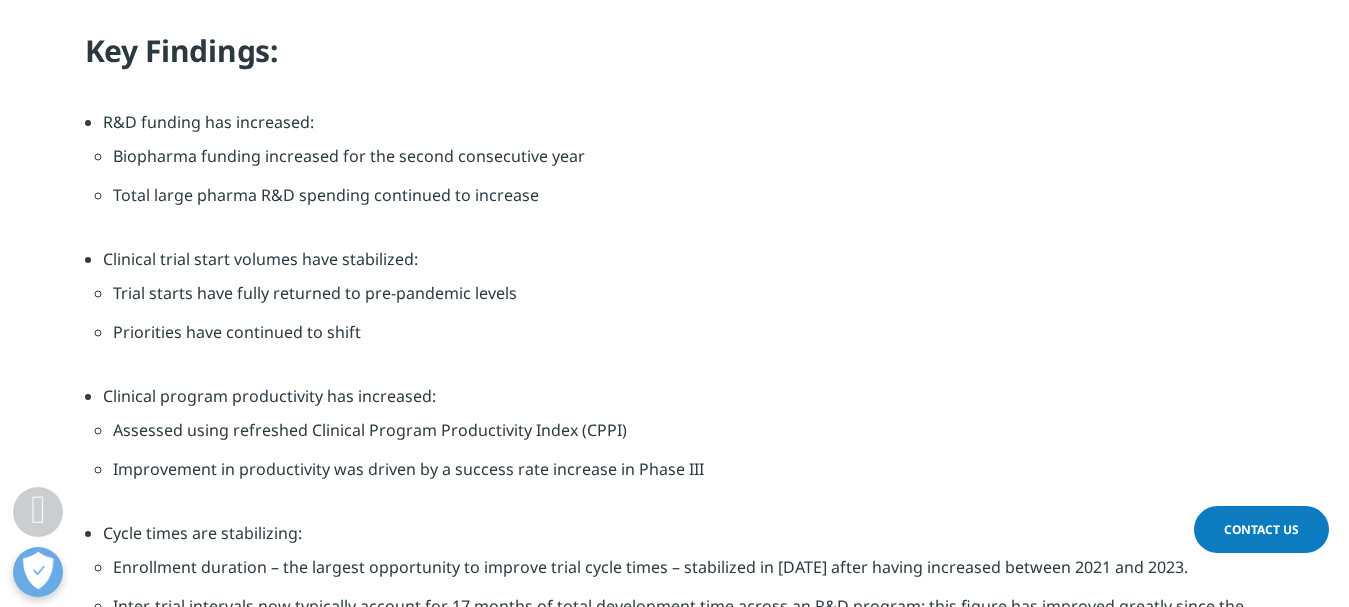 scroll, scrollTop: 2071, scrollLeft: 0, axis: vertical 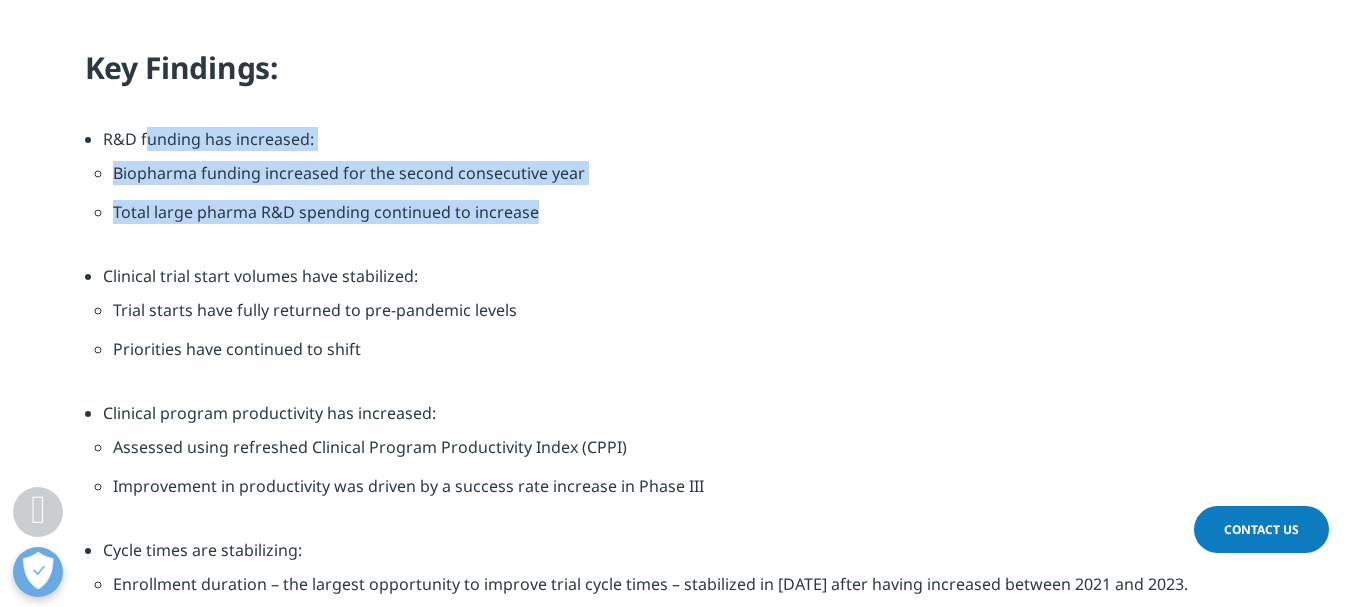 drag, startPoint x: 530, startPoint y: 208, endPoint x: 106, endPoint y: 136, distance: 430.06976 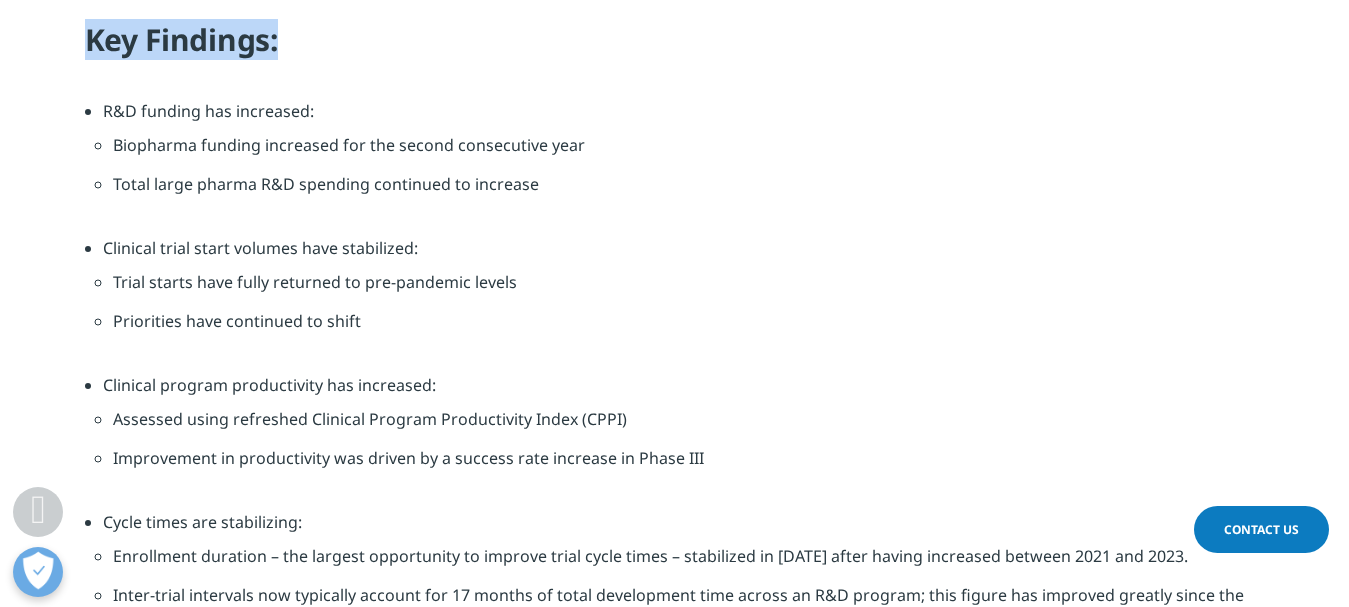 scroll, scrollTop: 2111, scrollLeft: 0, axis: vertical 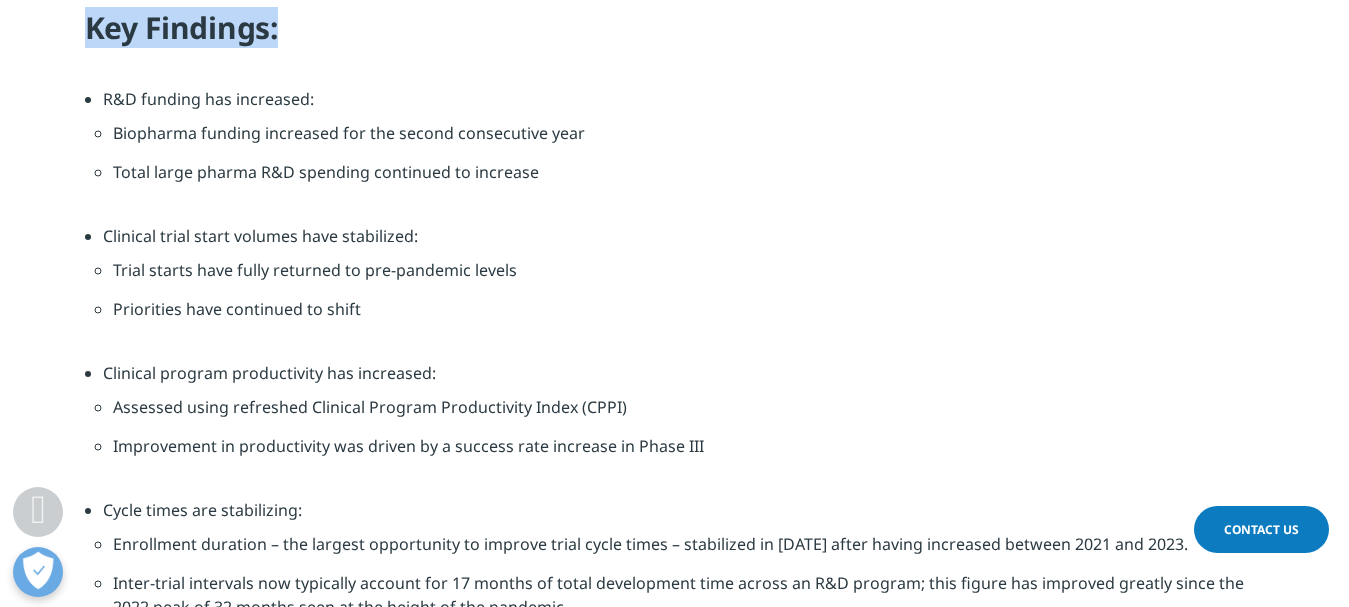 drag, startPoint x: 85, startPoint y: 67, endPoint x: 285, endPoint y: 79, distance: 200.35968 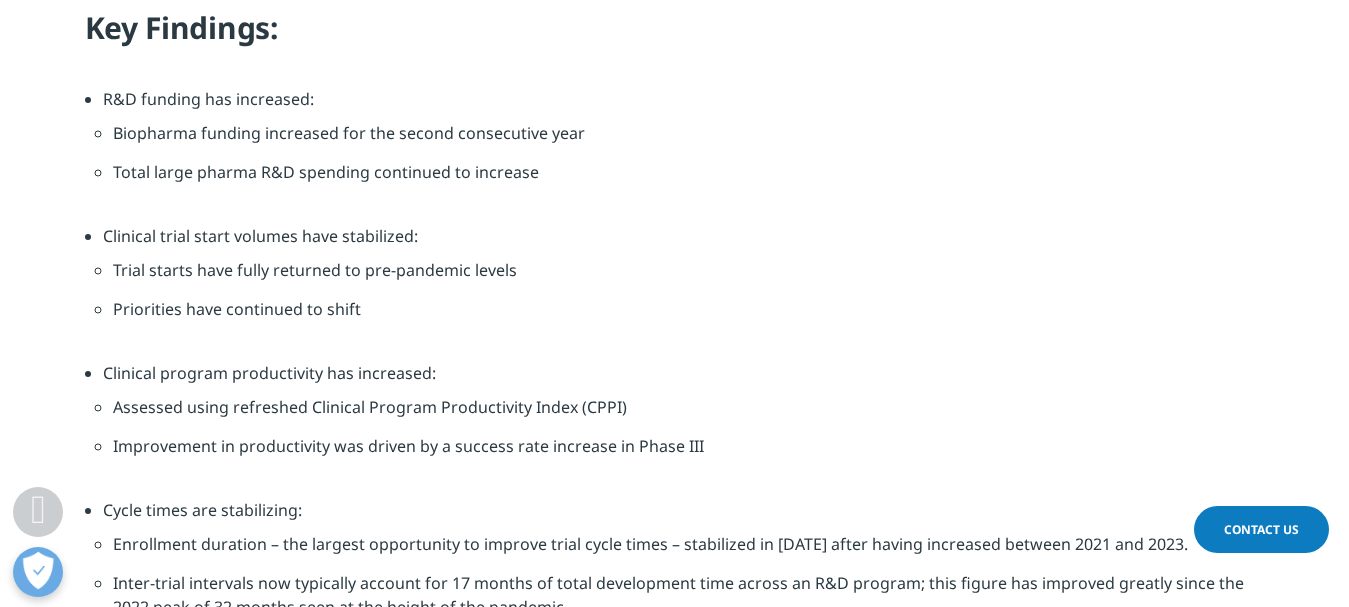 click on "Biopharma funding increased for the second consecutive year" at bounding box center (684, 140) 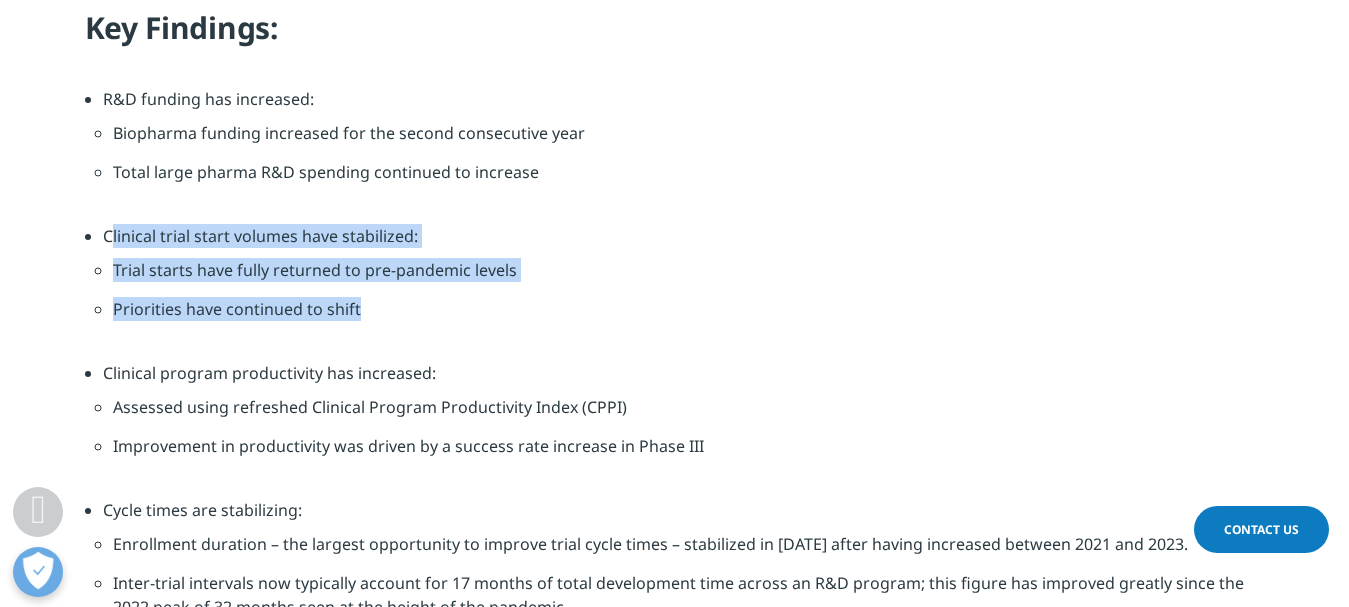 drag, startPoint x: 109, startPoint y: 230, endPoint x: 361, endPoint y: 309, distance: 264.09277 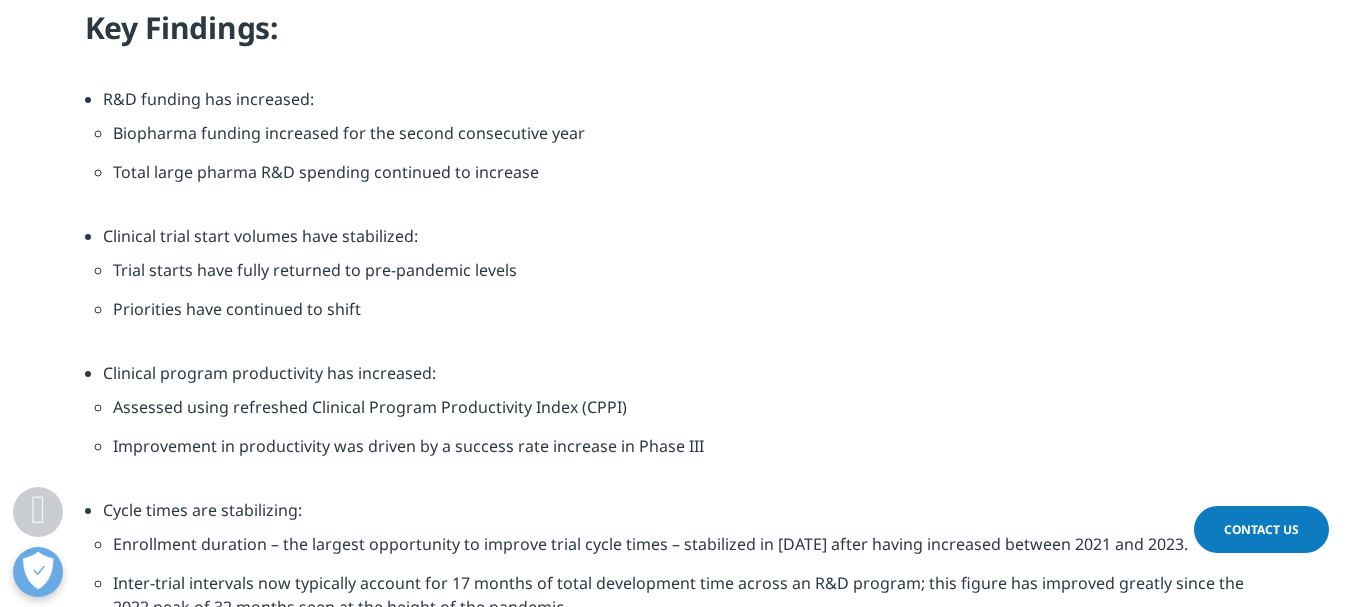 drag, startPoint x: 631, startPoint y: 210, endPoint x: 816, endPoint y: 276, distance: 196.42047 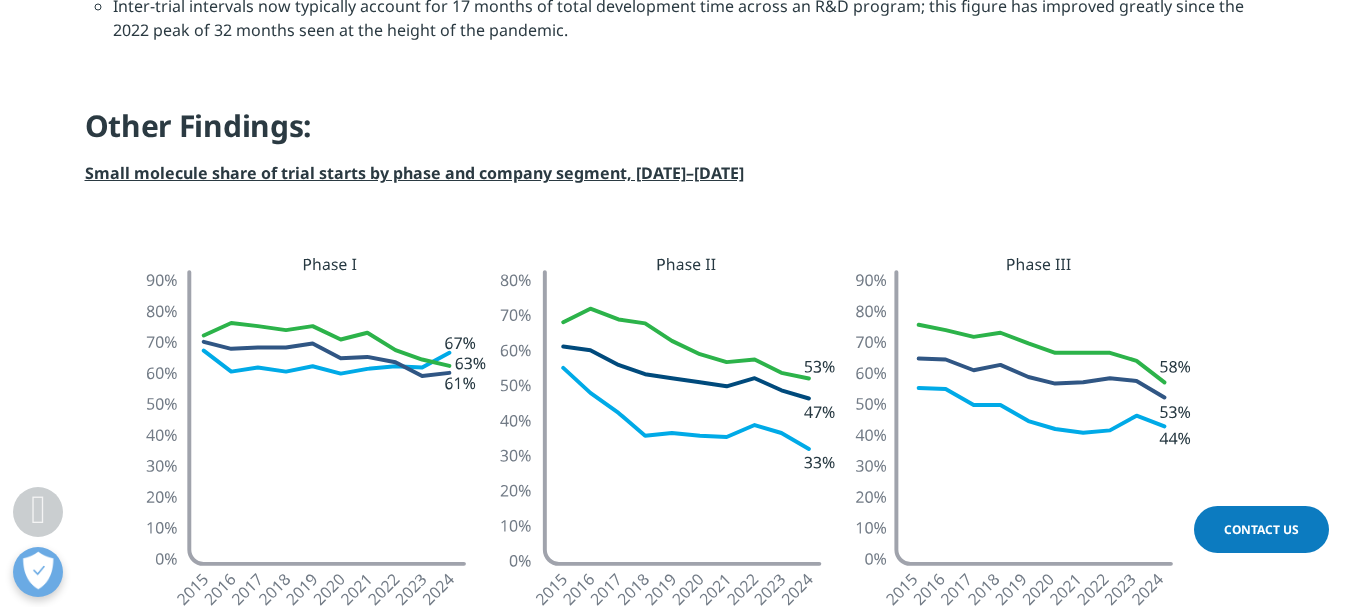 scroll, scrollTop: 2789, scrollLeft: 0, axis: vertical 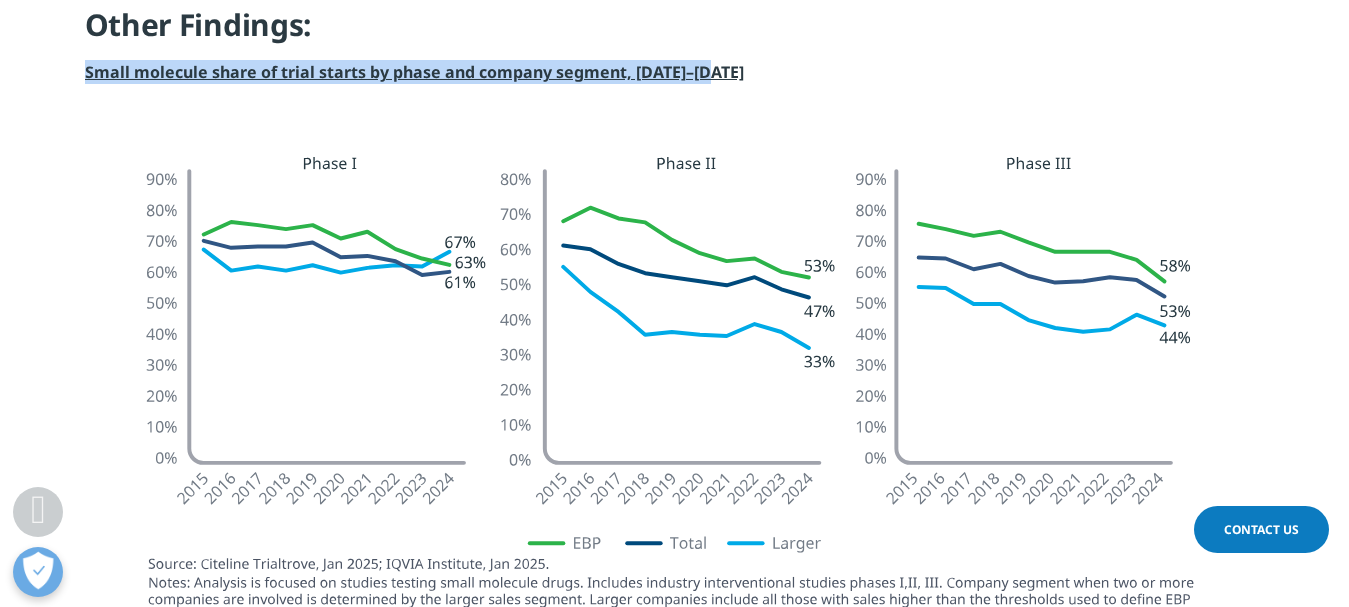 drag, startPoint x: 720, startPoint y: 76, endPoint x: 88, endPoint y: 114, distance: 633.14136 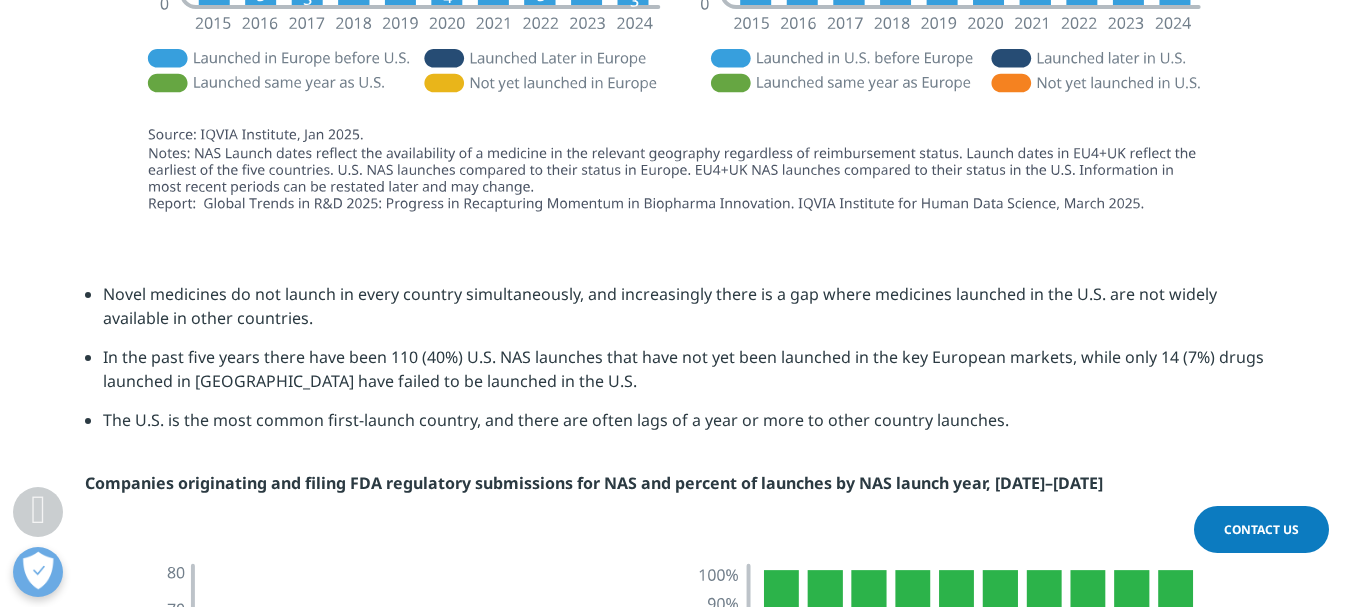 scroll, scrollTop: 4366, scrollLeft: 0, axis: vertical 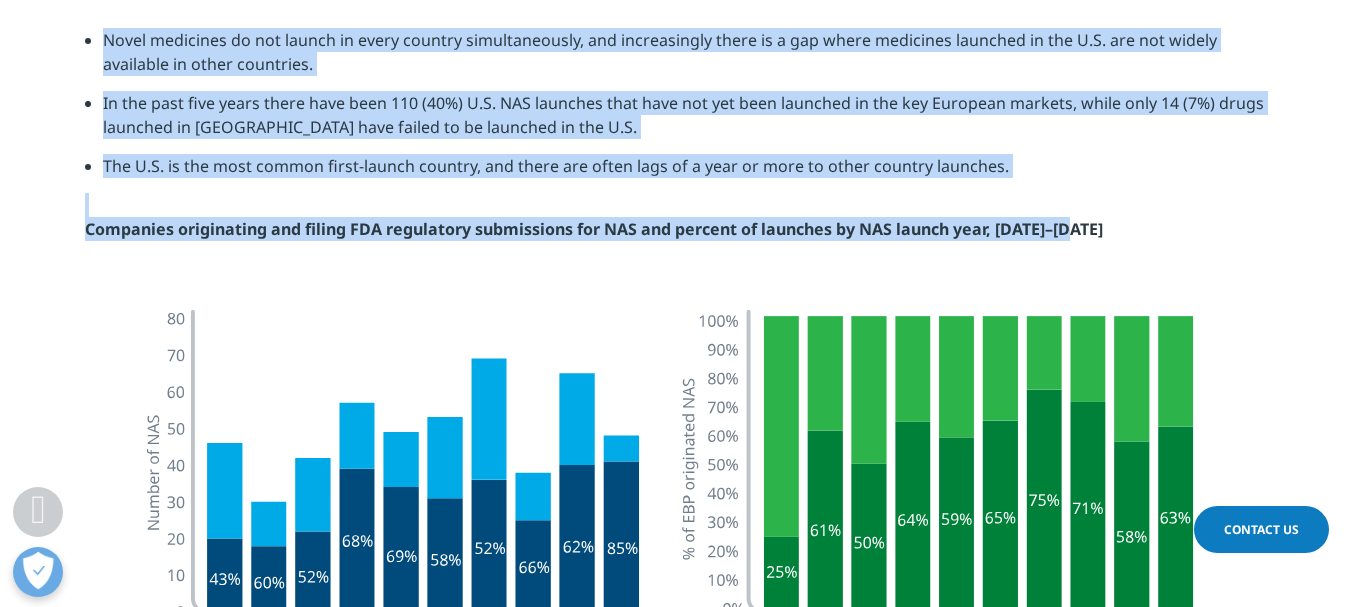 drag, startPoint x: 1082, startPoint y: 301, endPoint x: 86, endPoint y: 114, distance: 1013.4027 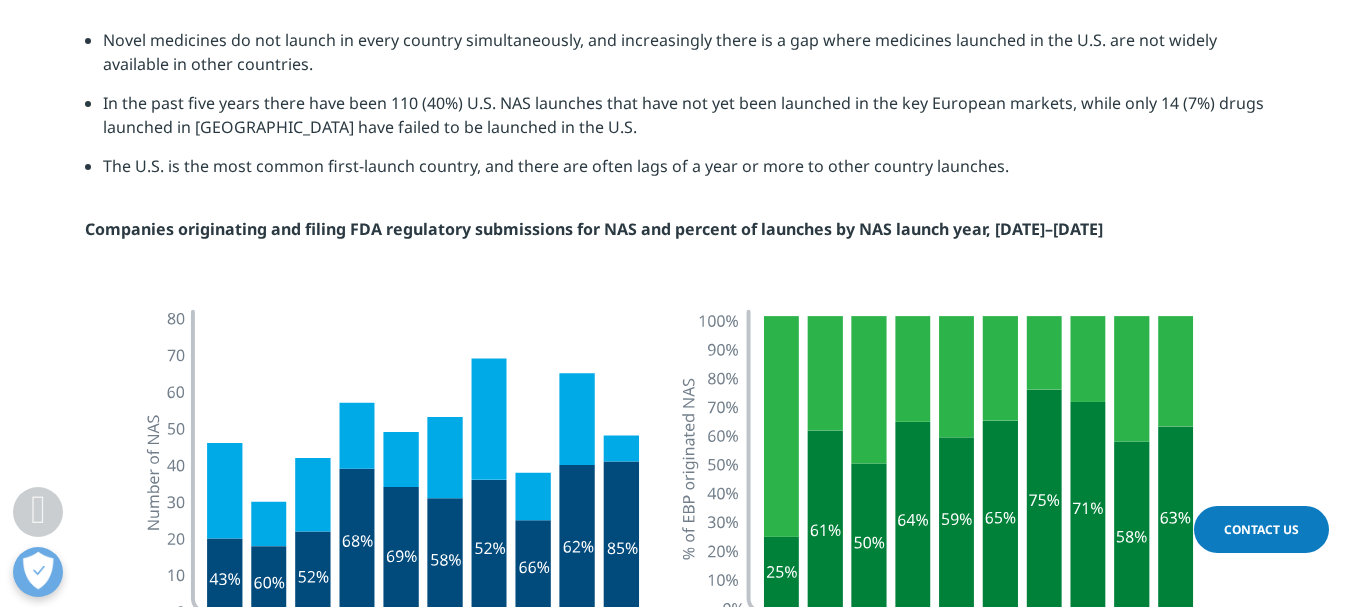 click on "In the past five years there have been 110 (40%) U.S. NAS launches that have not yet been launched in the key European markets, while only 14 (7%) drugs launched in [GEOGRAPHIC_DATA] have failed to be launched in the U.S." at bounding box center [684, 122] 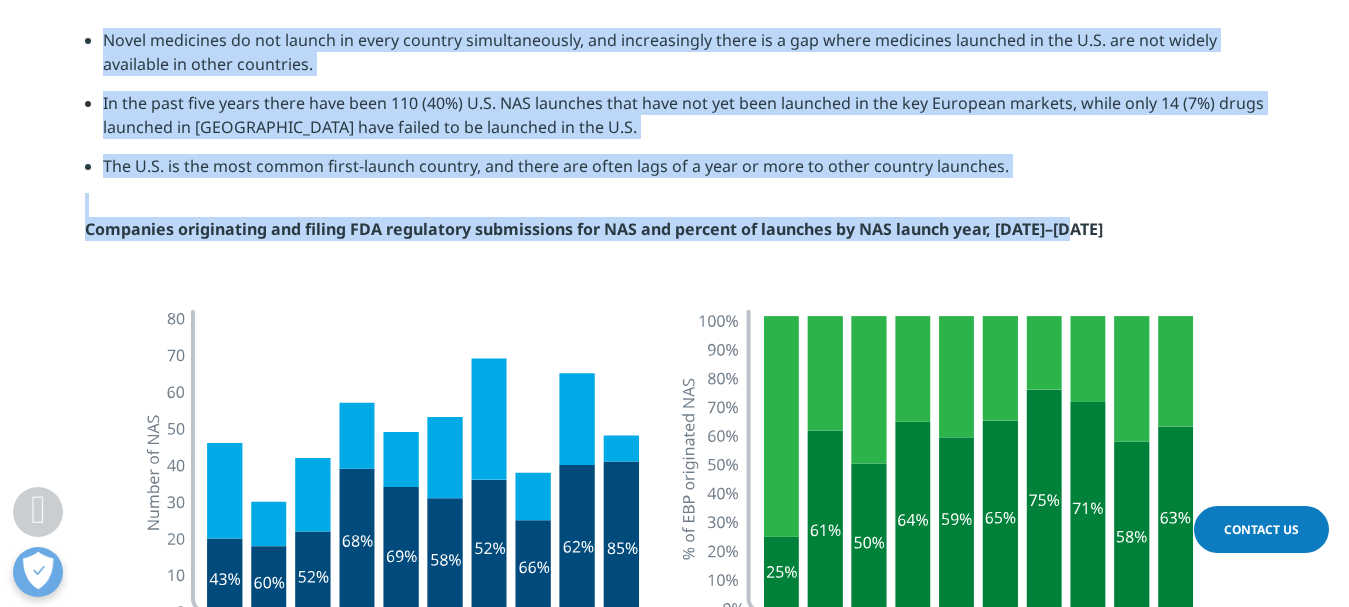 drag, startPoint x: 1131, startPoint y: 325, endPoint x: 90, endPoint y: 125, distance: 1060.0382 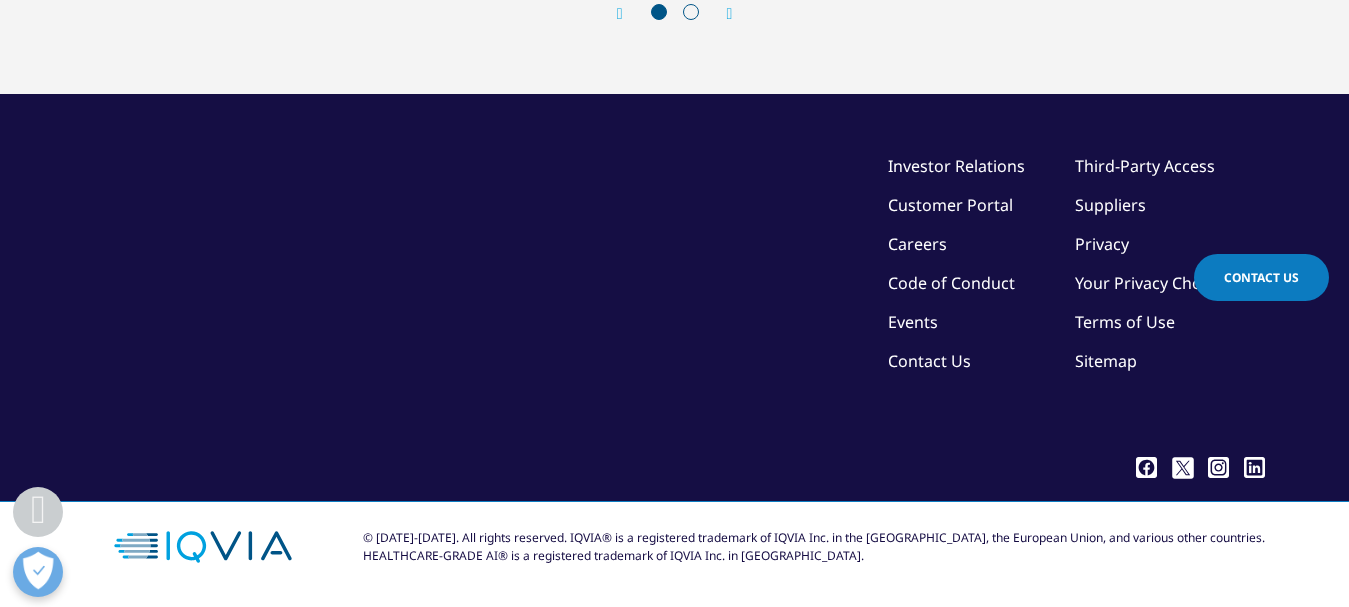 scroll, scrollTop: 8894, scrollLeft: 0, axis: vertical 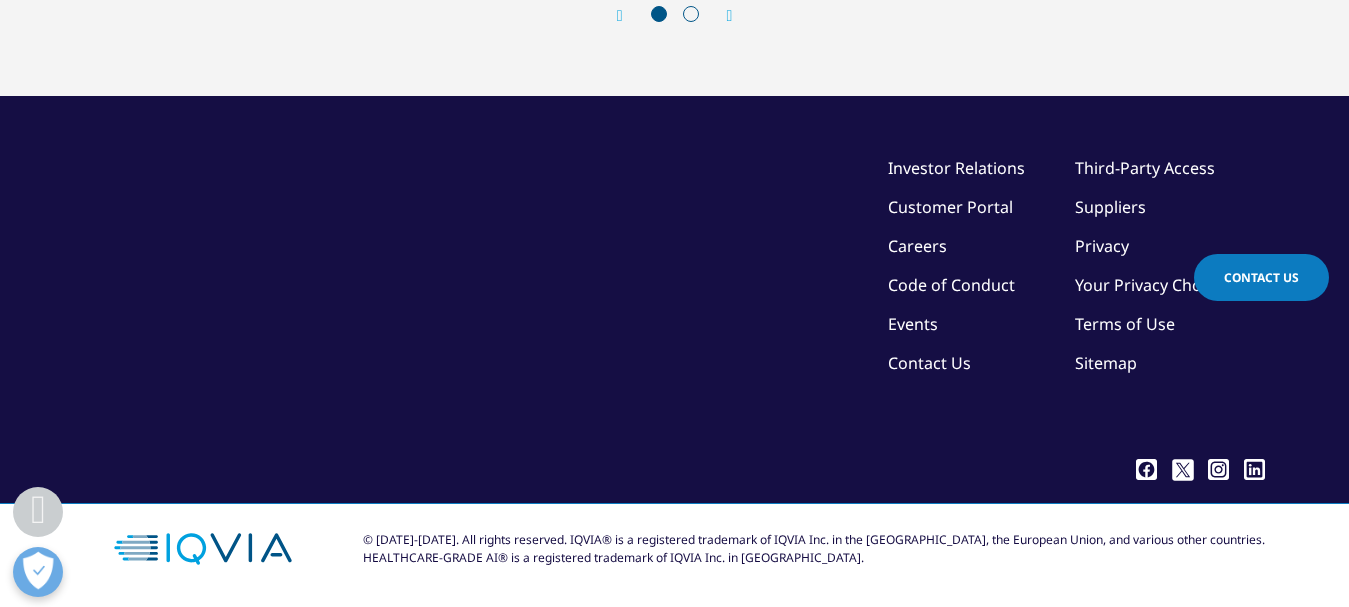 click at bounding box center (675, 16) 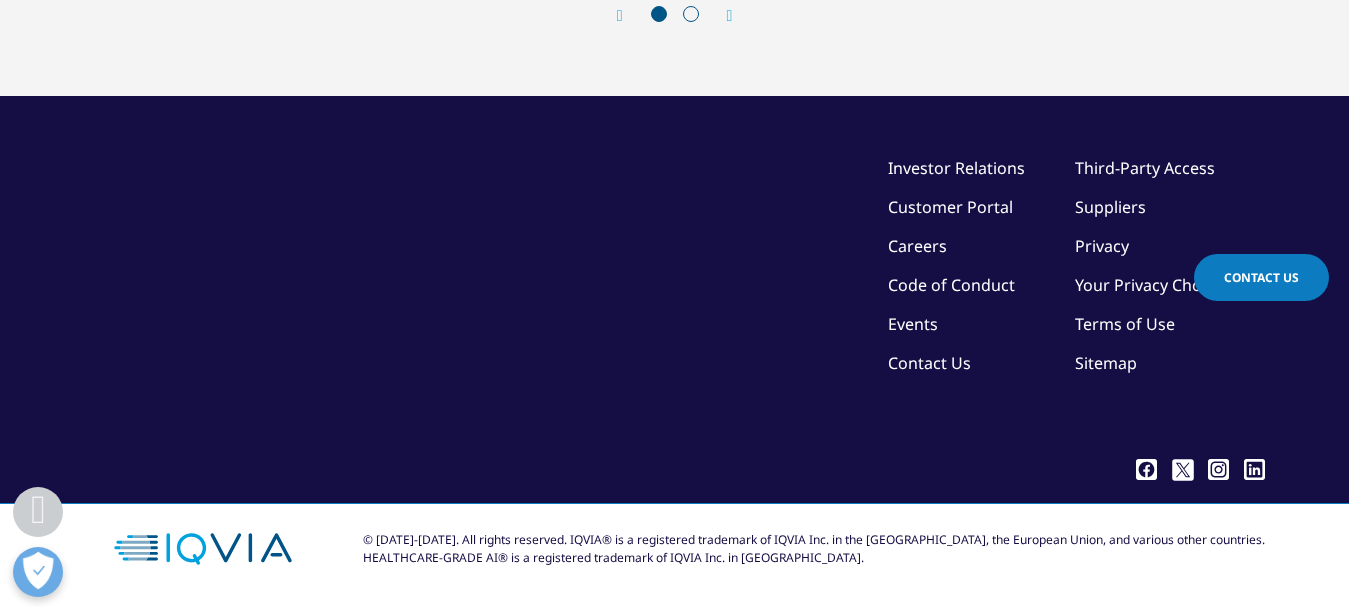 click on "Prev
Next" at bounding box center (675, 16) 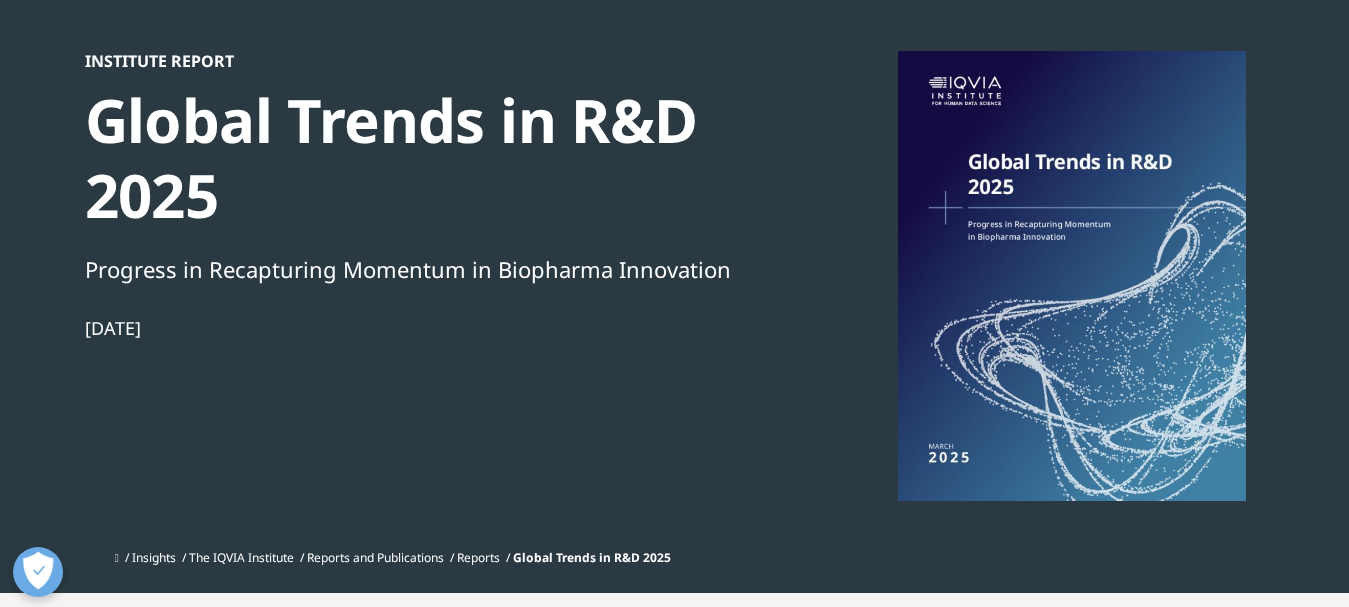 scroll, scrollTop: 161, scrollLeft: 0, axis: vertical 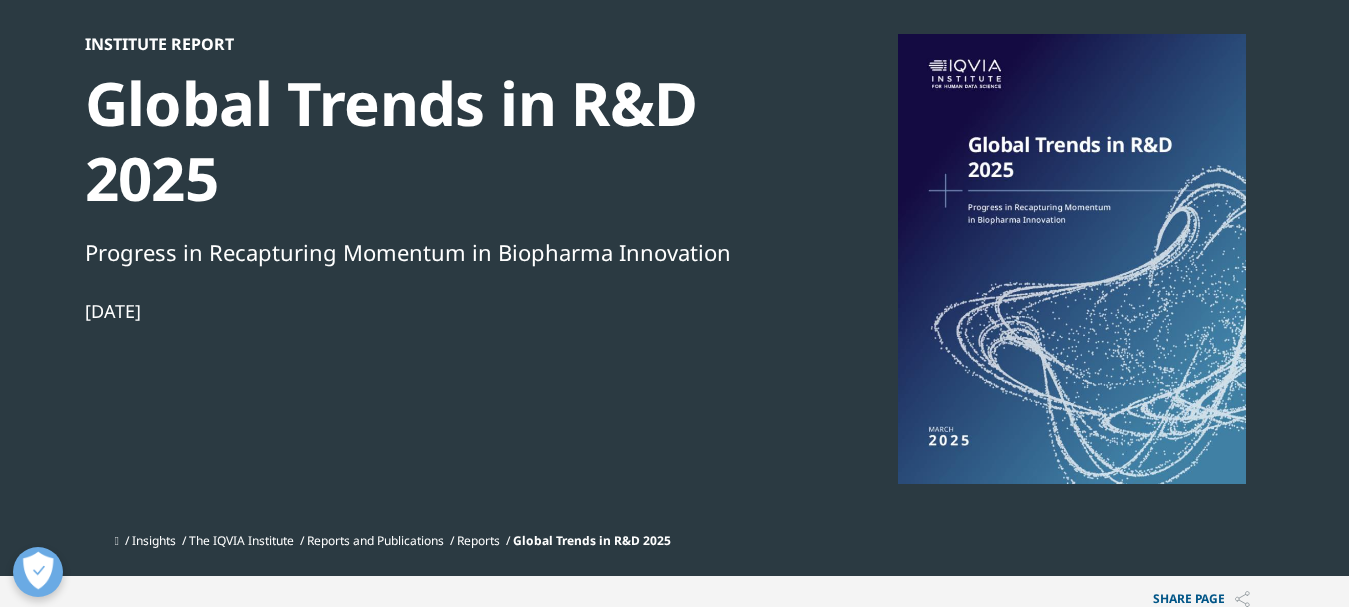 click at bounding box center (1072, 259) 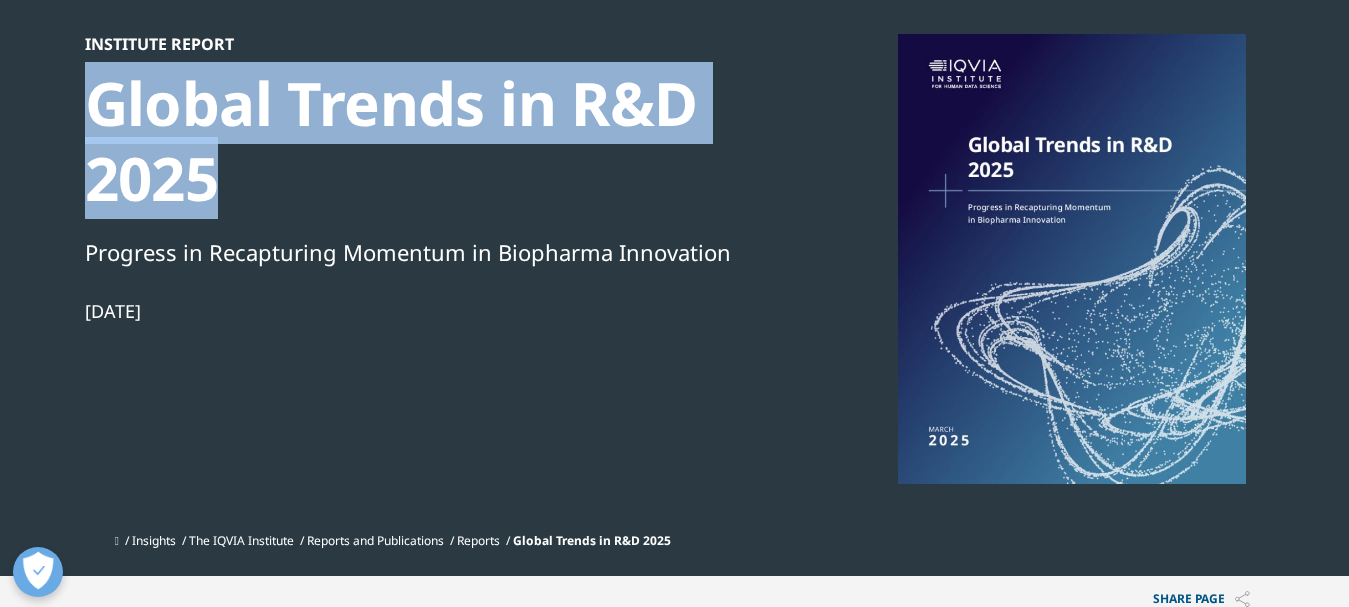 drag, startPoint x: 215, startPoint y: 200, endPoint x: 101, endPoint y: 136, distance: 130.73637 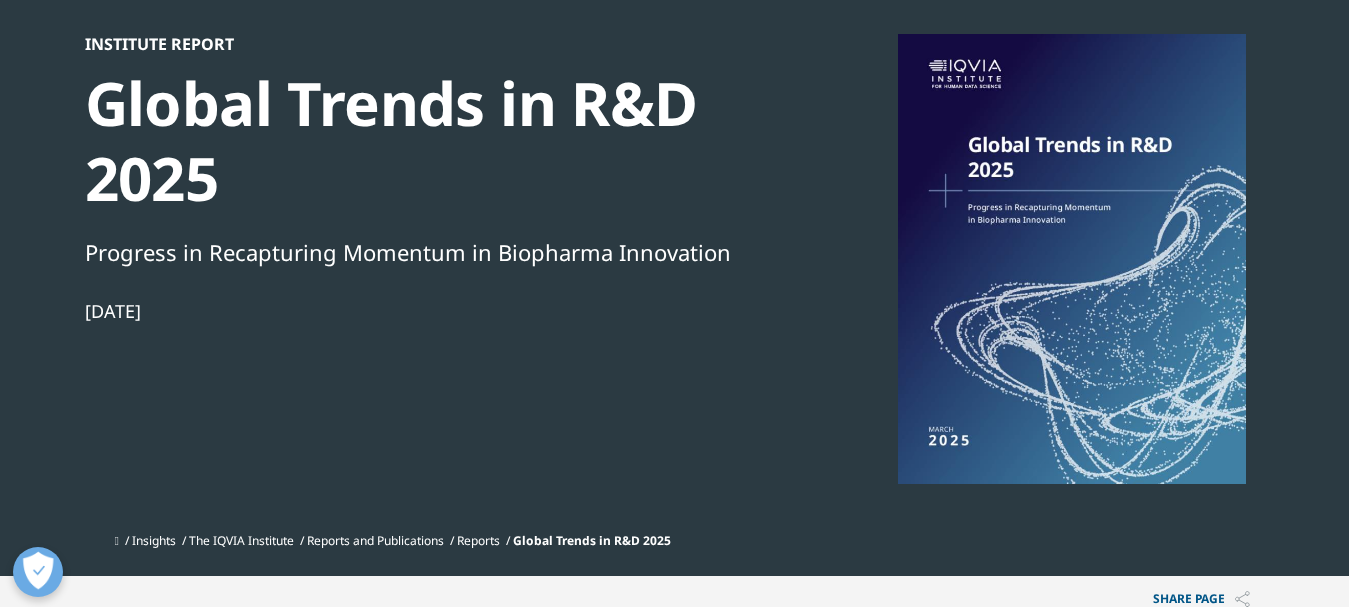 click on "Global Trends in R&D 2025" at bounding box center [428, 141] 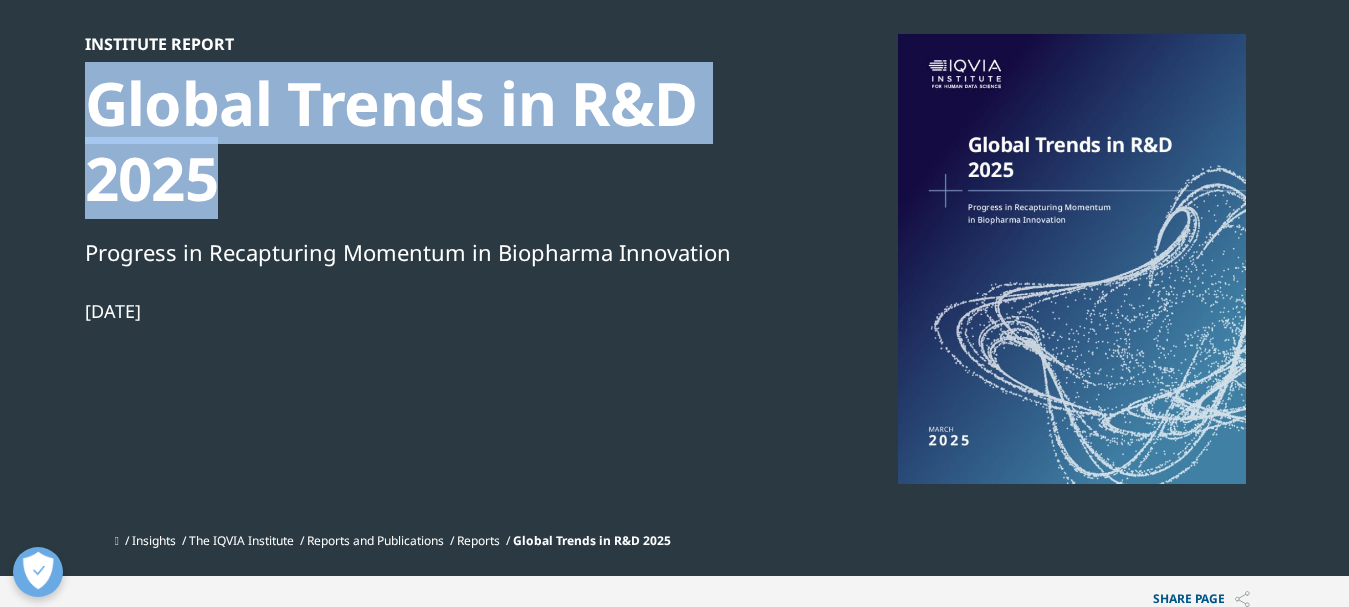 drag, startPoint x: 92, startPoint y: 129, endPoint x: 231, endPoint y: 166, distance: 143.8402 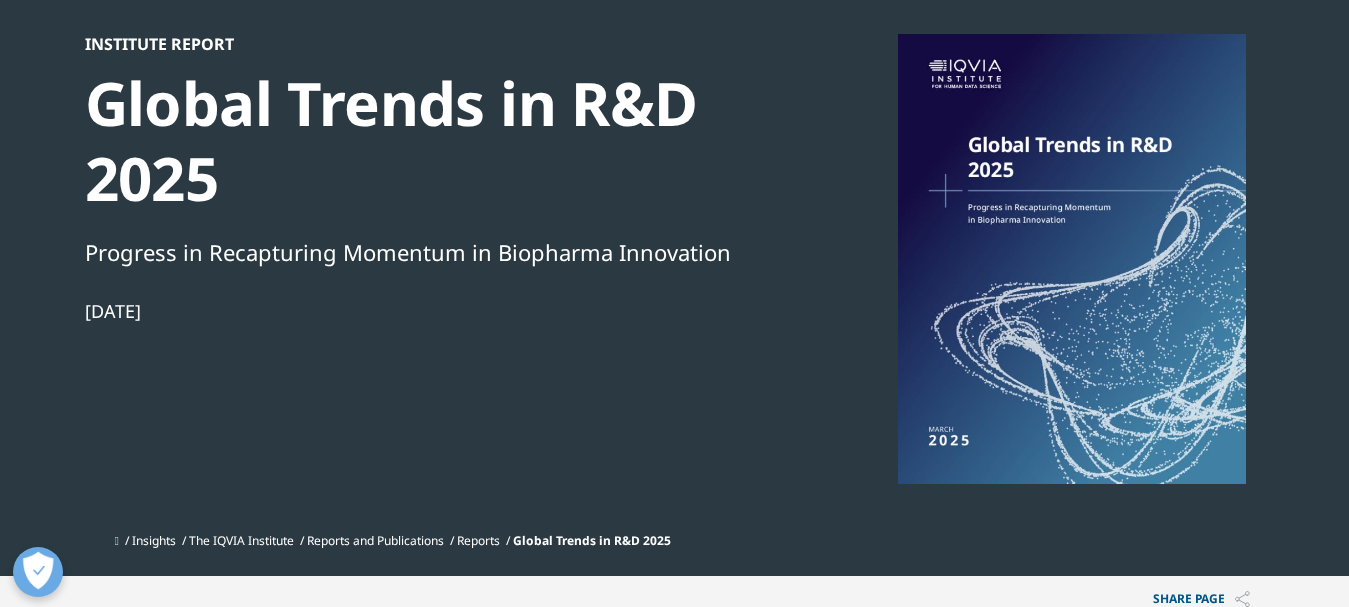 click on "Global Trends in R&D 2025" at bounding box center (428, 141) 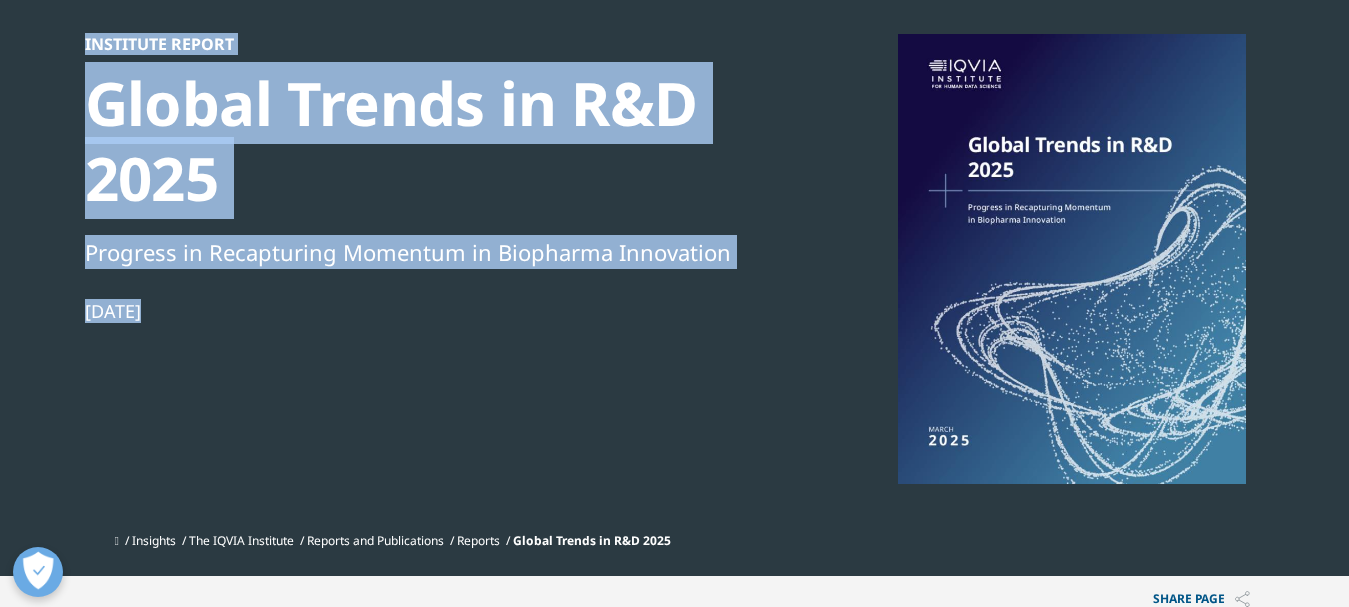 drag, startPoint x: 225, startPoint y: 302, endPoint x: 82, endPoint y: 53, distance: 287.14108 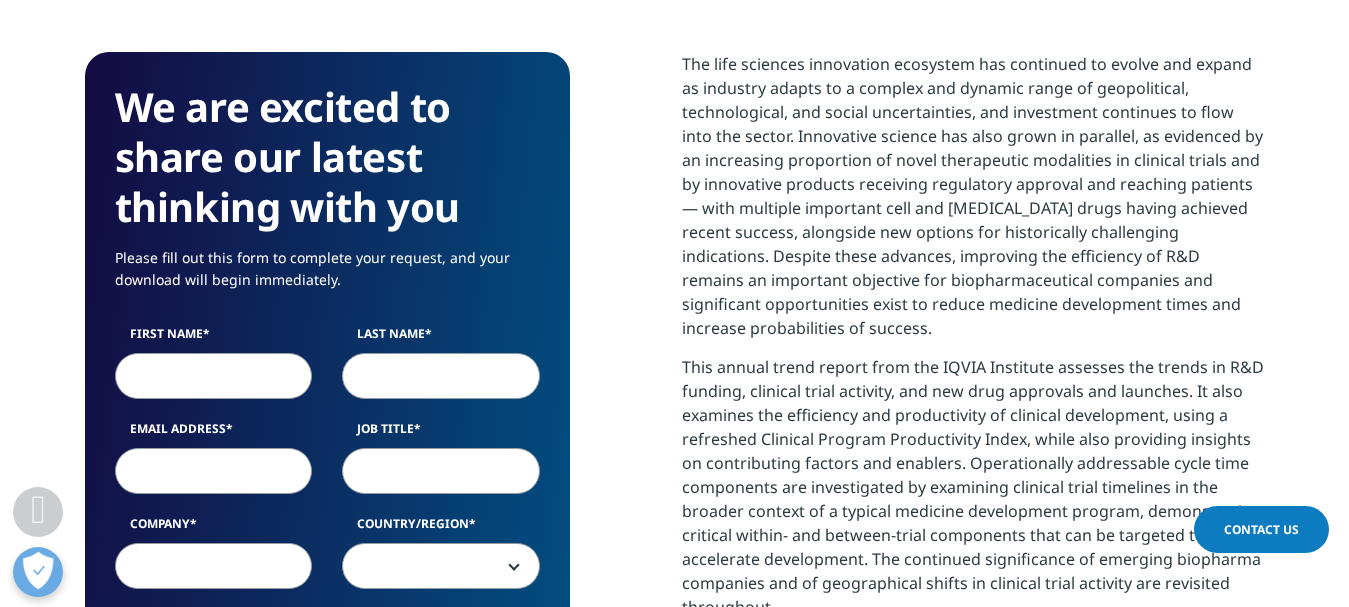 scroll, scrollTop: 839, scrollLeft: 0, axis: vertical 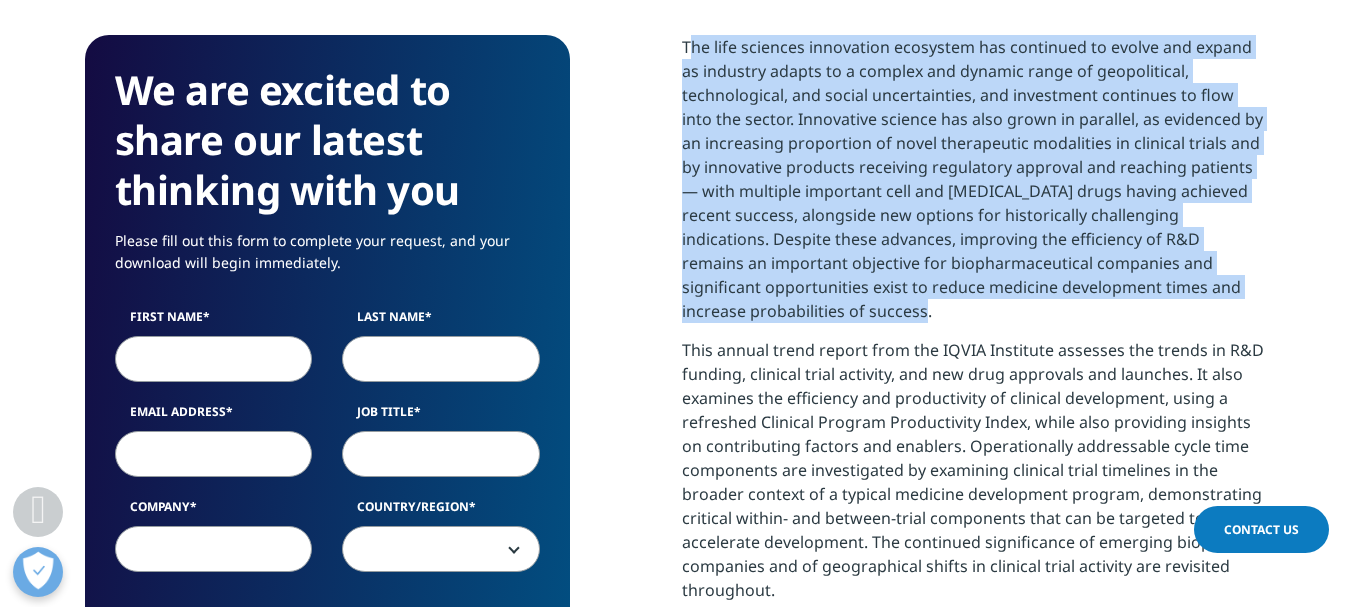 drag, startPoint x: 683, startPoint y: 38, endPoint x: 874, endPoint y: 319, distance: 339.76758 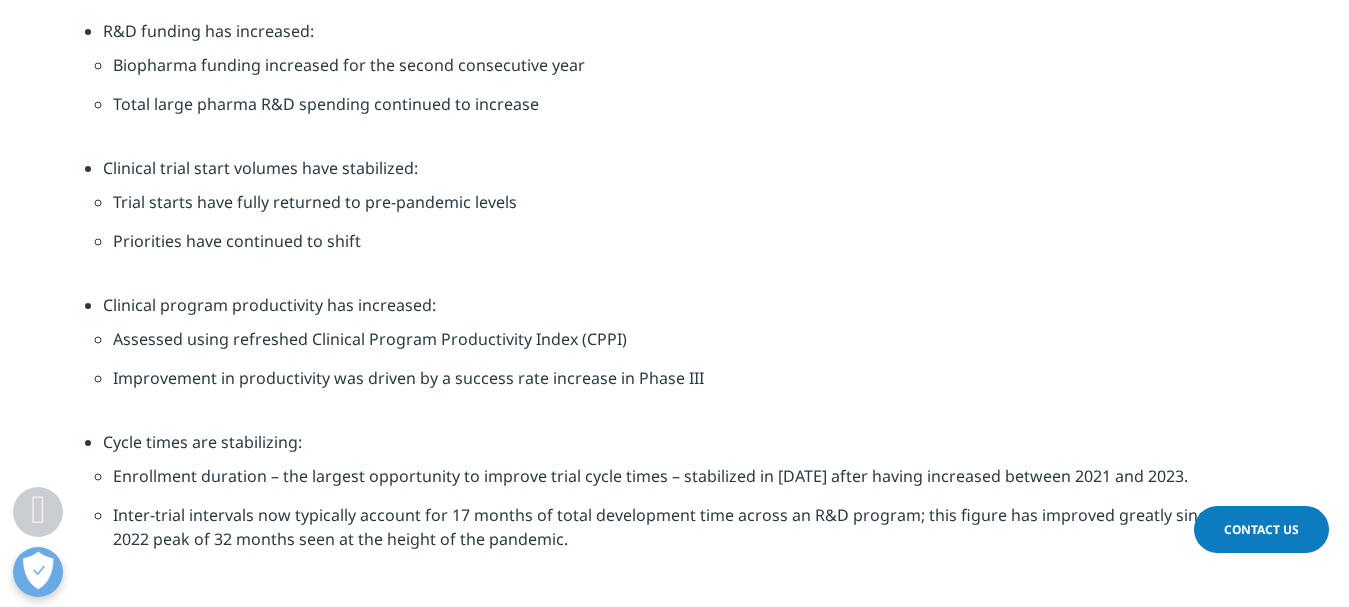 scroll, scrollTop: 2145, scrollLeft: 0, axis: vertical 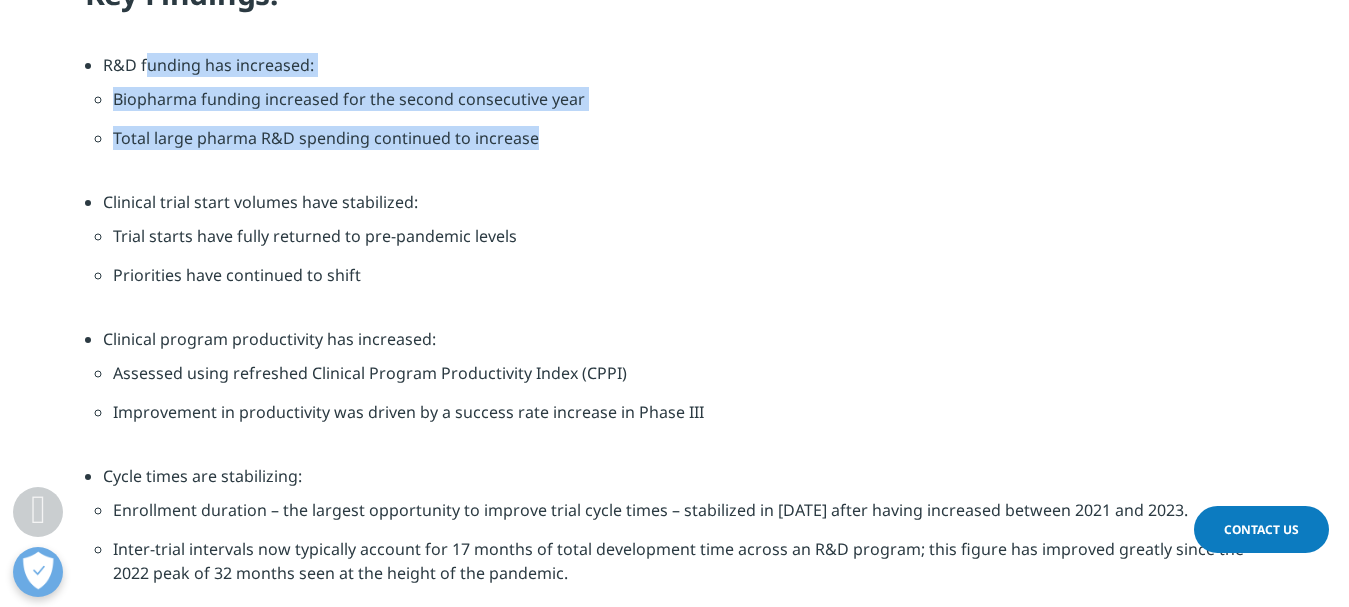 drag, startPoint x: 102, startPoint y: 63, endPoint x: 557, endPoint y: 131, distance: 460.05325 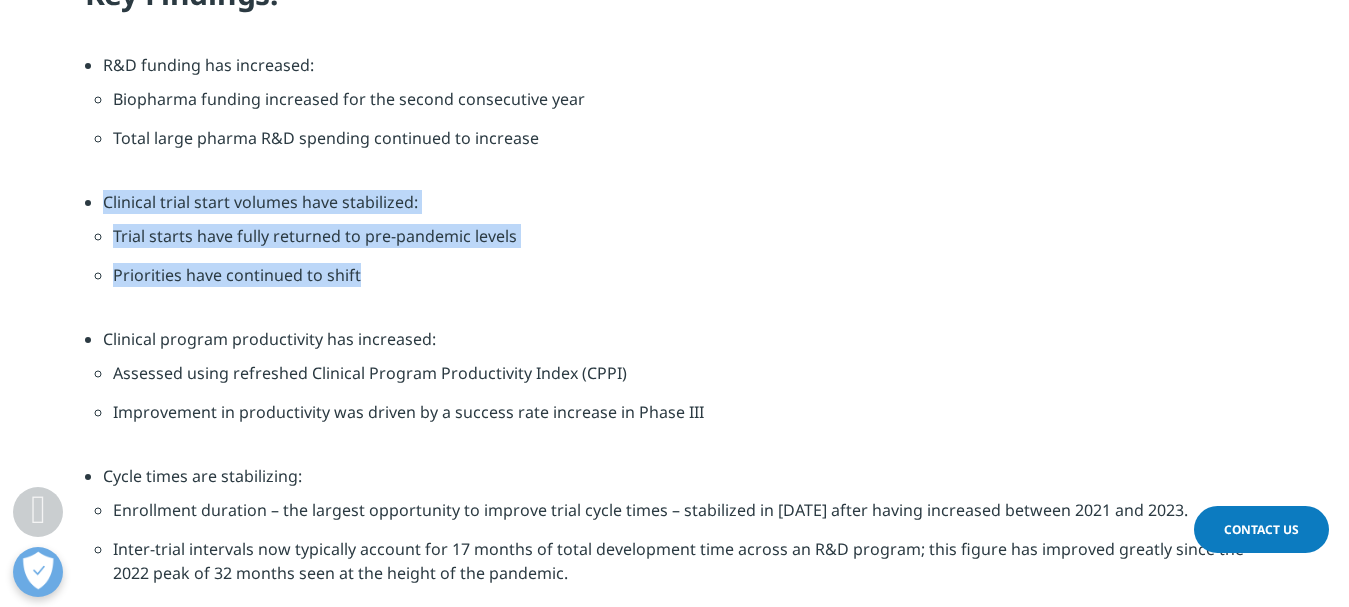 drag, startPoint x: 369, startPoint y: 265, endPoint x: 89, endPoint y: 207, distance: 285.94406 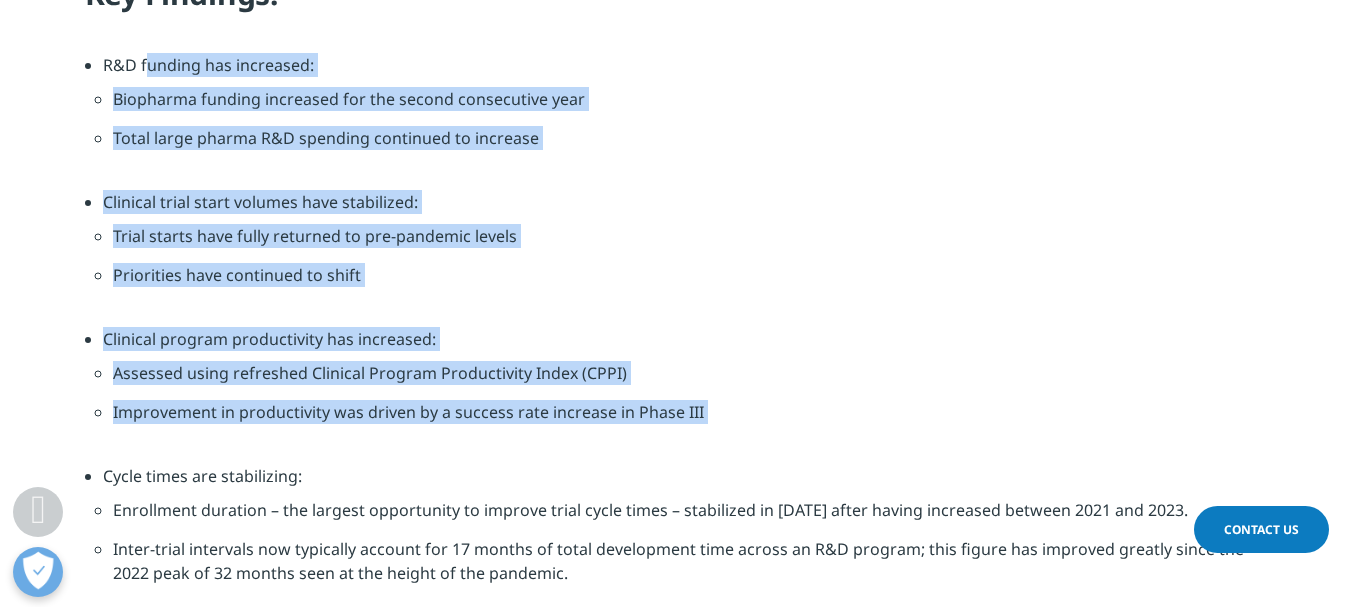 drag, startPoint x: 107, startPoint y: 59, endPoint x: 761, endPoint y: 464, distance: 769.247 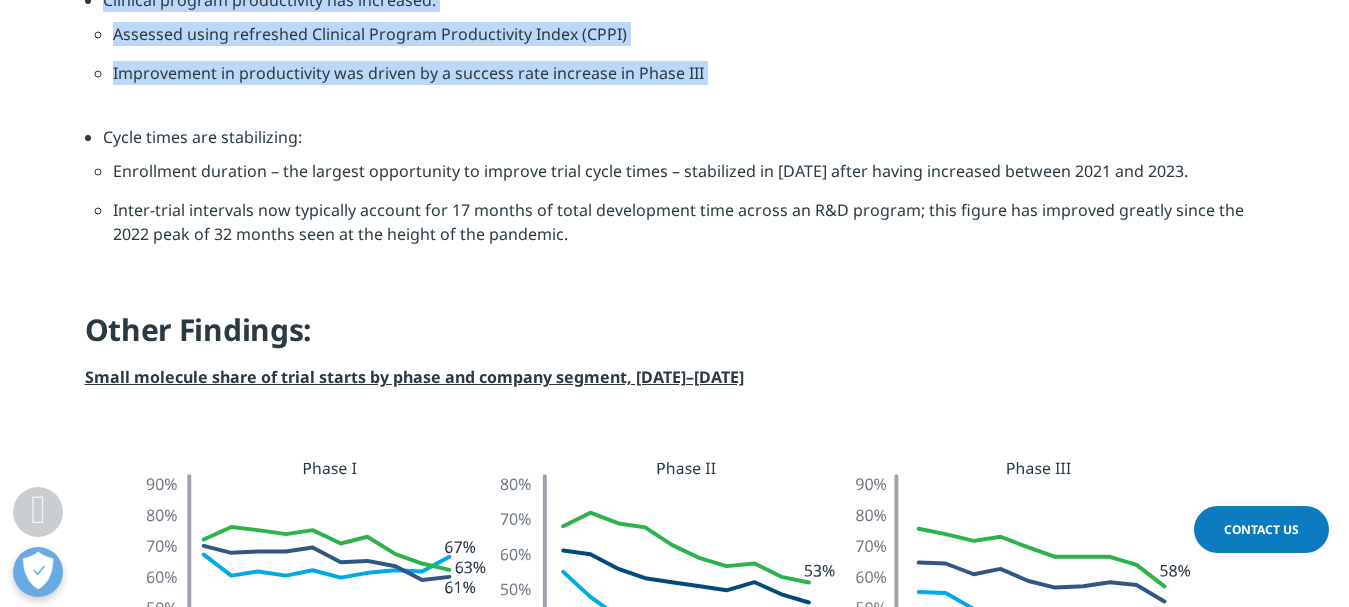 scroll, scrollTop: 2501, scrollLeft: 0, axis: vertical 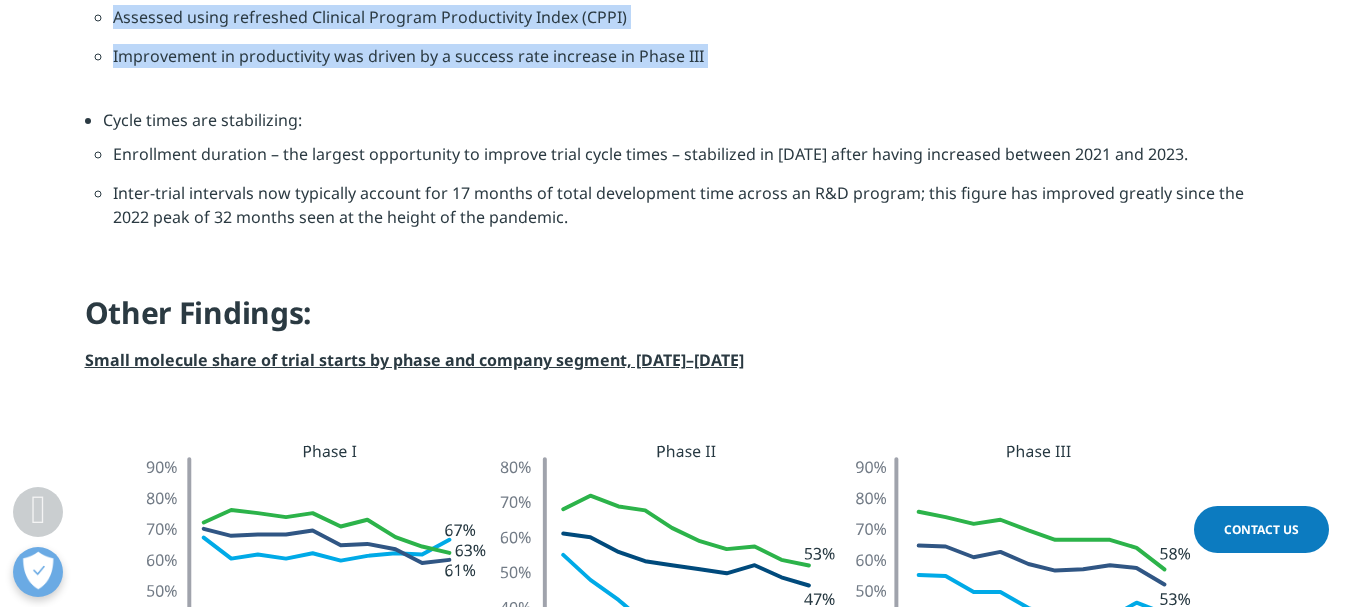 drag, startPoint x: 109, startPoint y: 125, endPoint x: 565, endPoint y: 222, distance: 466.20276 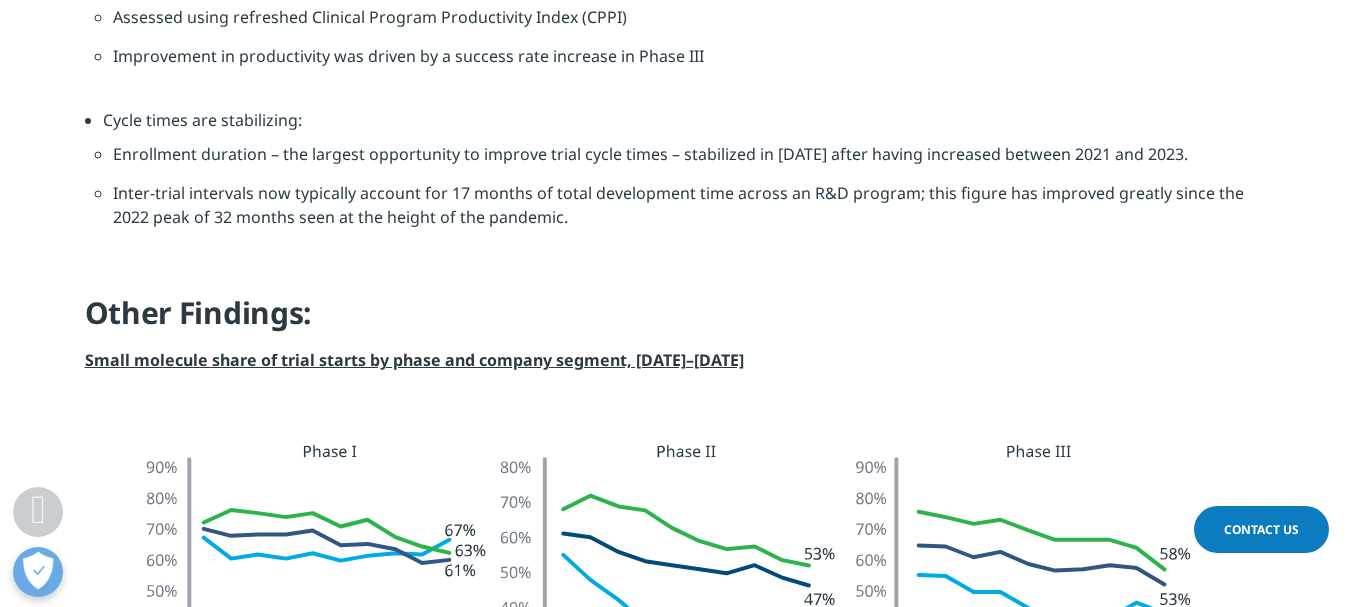 scroll, scrollTop: 2755, scrollLeft: 0, axis: vertical 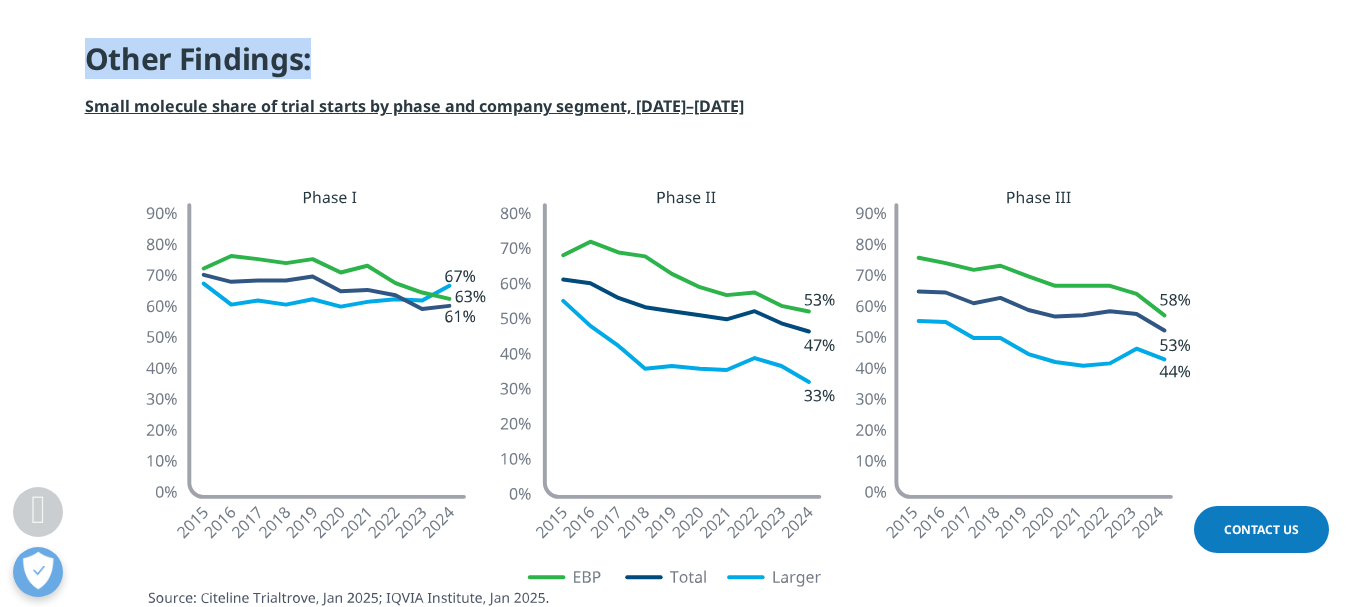 drag, startPoint x: 414, startPoint y: 114, endPoint x: 8, endPoint y: 84, distance: 407.10687 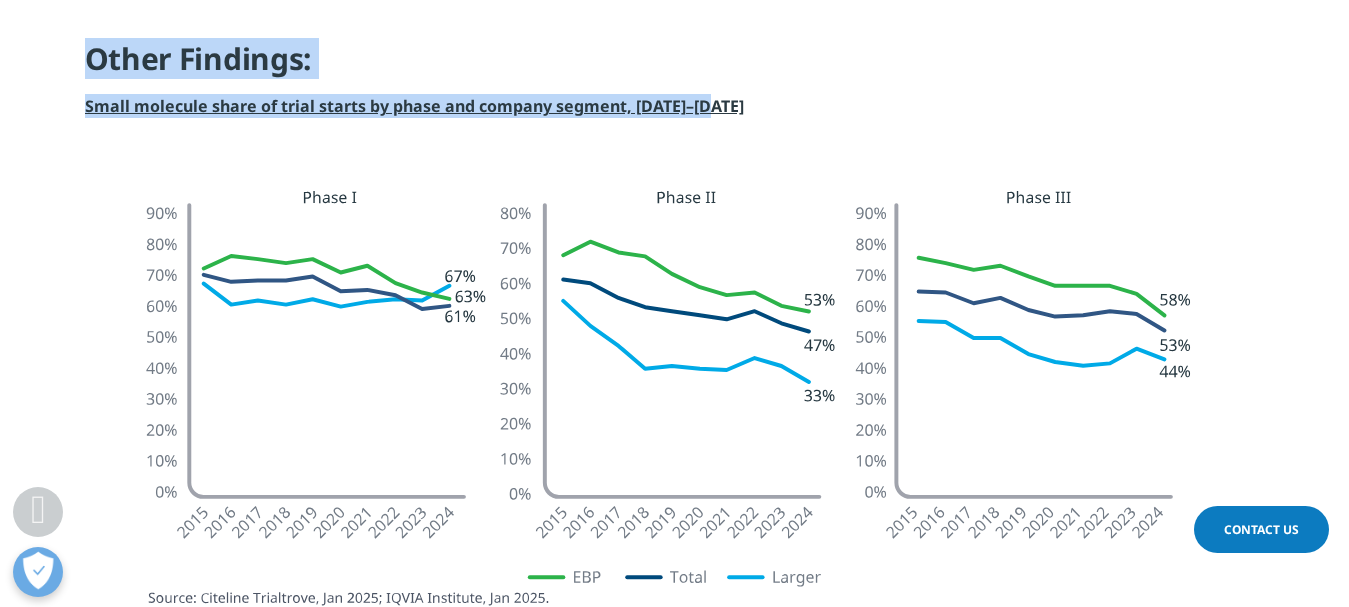 drag, startPoint x: 89, startPoint y: 65, endPoint x: 834, endPoint y: 111, distance: 746.41876 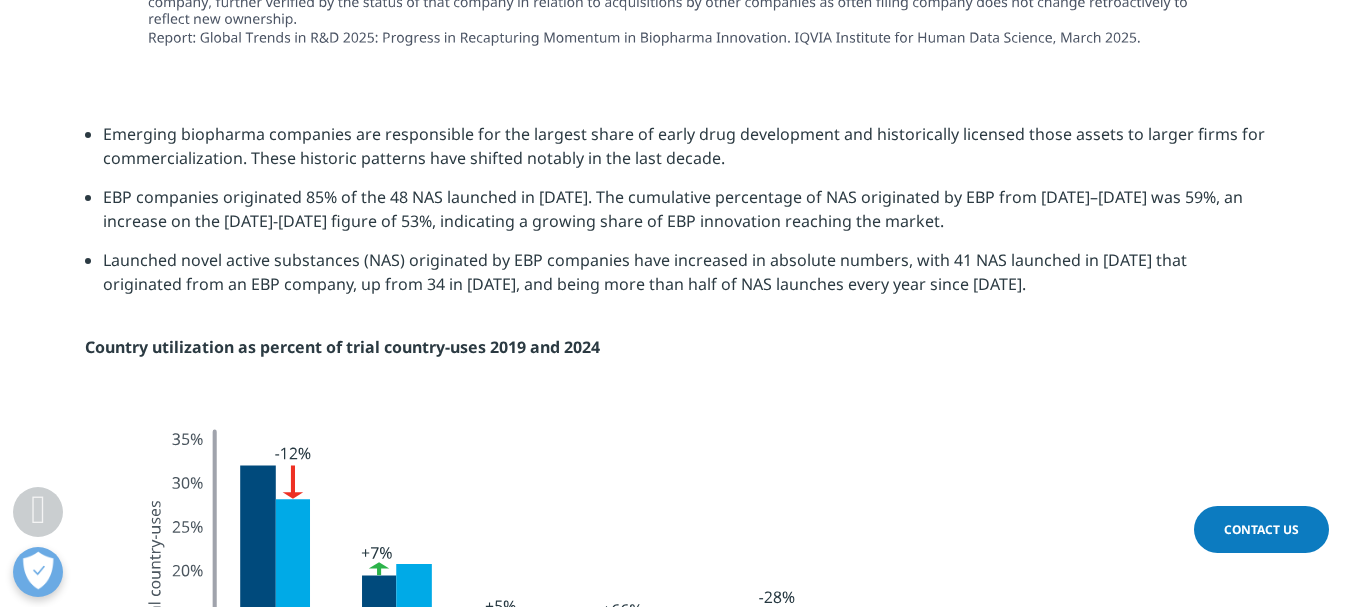 scroll, scrollTop: 5282, scrollLeft: 0, axis: vertical 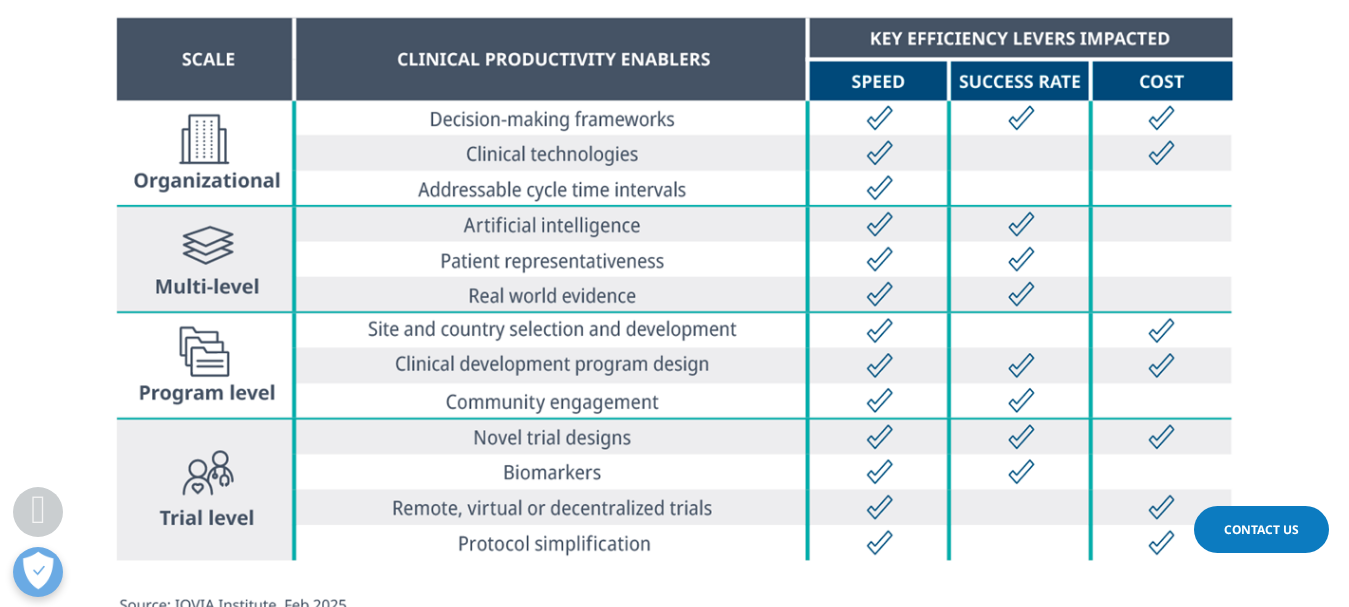 drag, startPoint x: 524, startPoint y: 126, endPoint x: 82, endPoint y: 135, distance: 442.0916 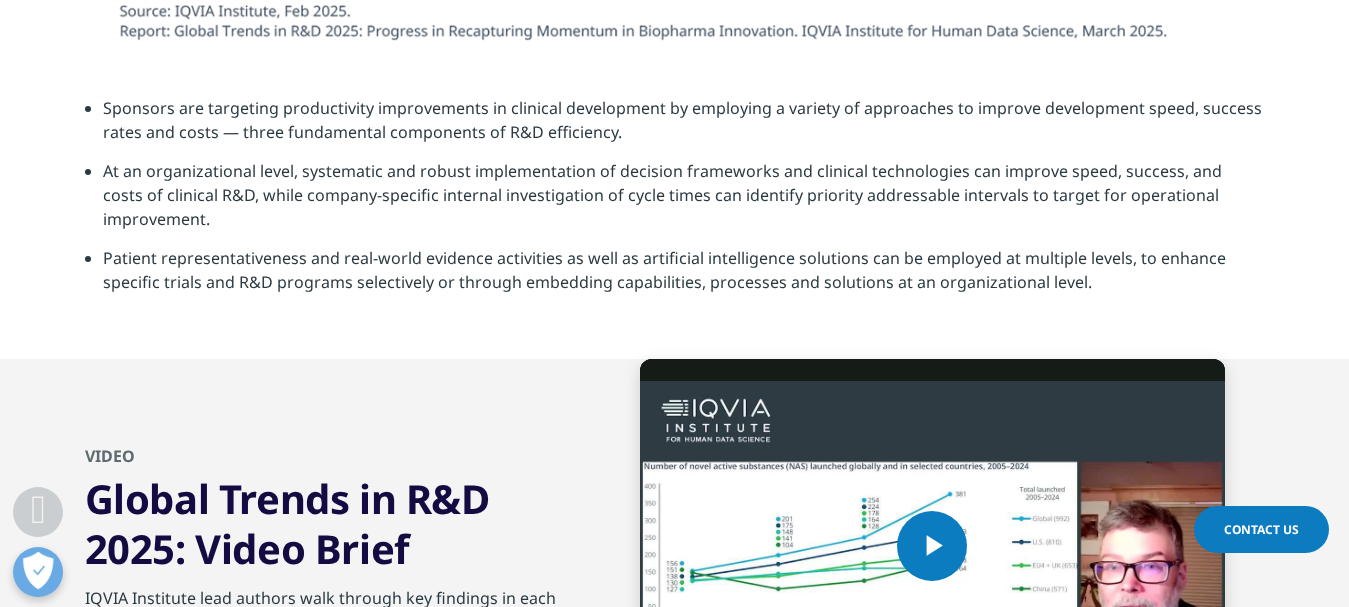 scroll, scrollTop: 7012, scrollLeft: 0, axis: vertical 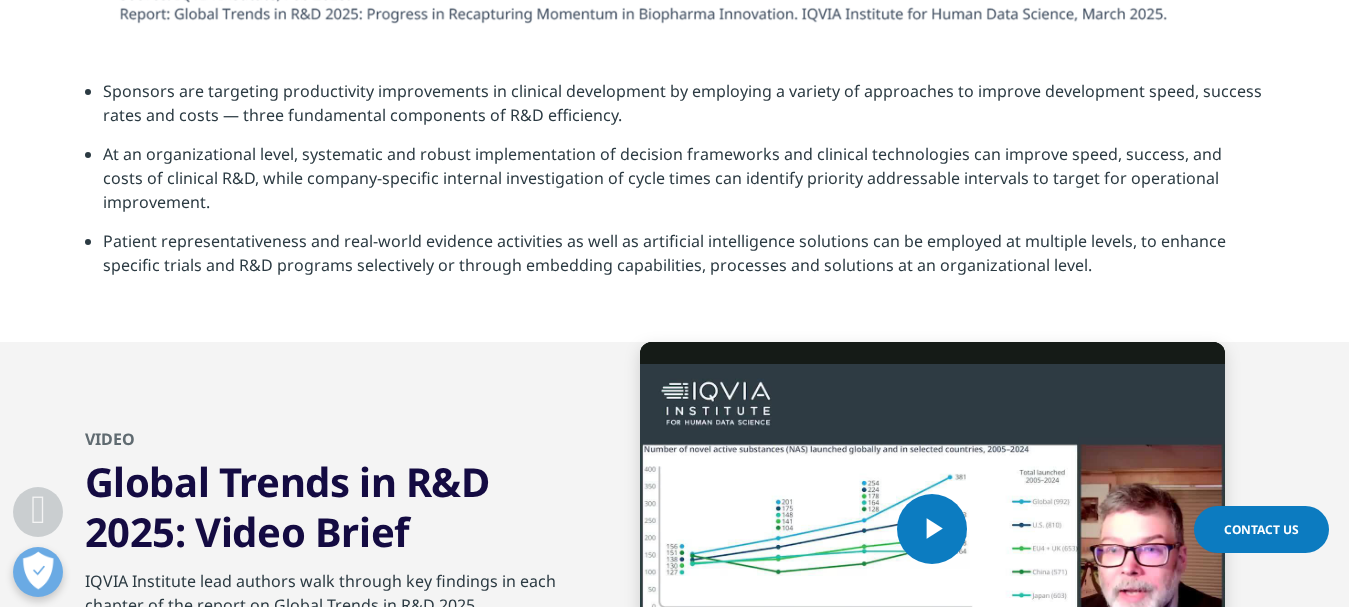 drag, startPoint x: 1079, startPoint y: 481, endPoint x: 104, endPoint y: 301, distance: 991.4762 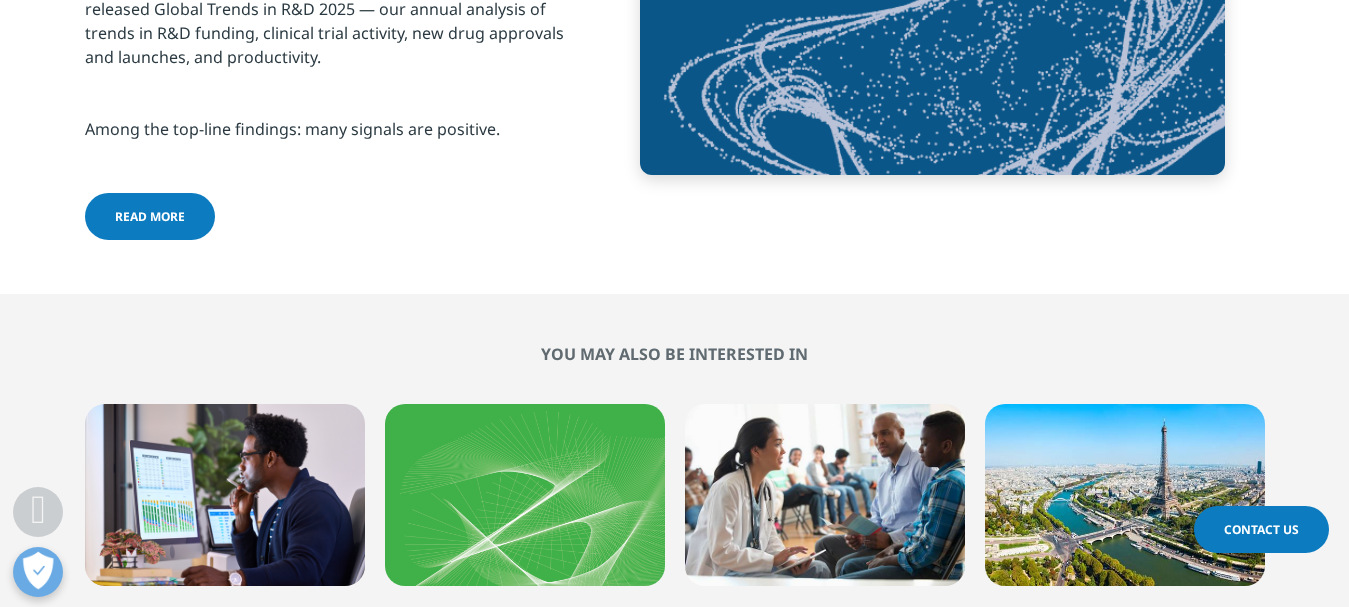 scroll, scrollTop: 8029, scrollLeft: 0, axis: vertical 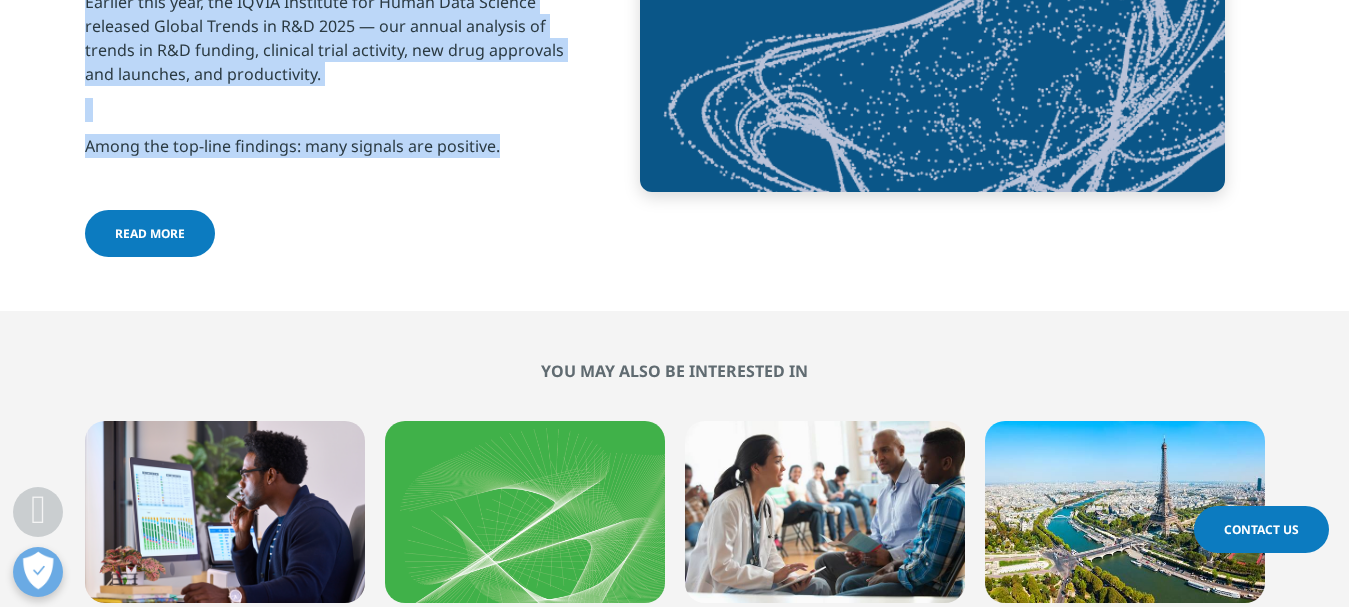 drag, startPoint x: 511, startPoint y: 360, endPoint x: 96, endPoint y: 25, distance: 533.33856 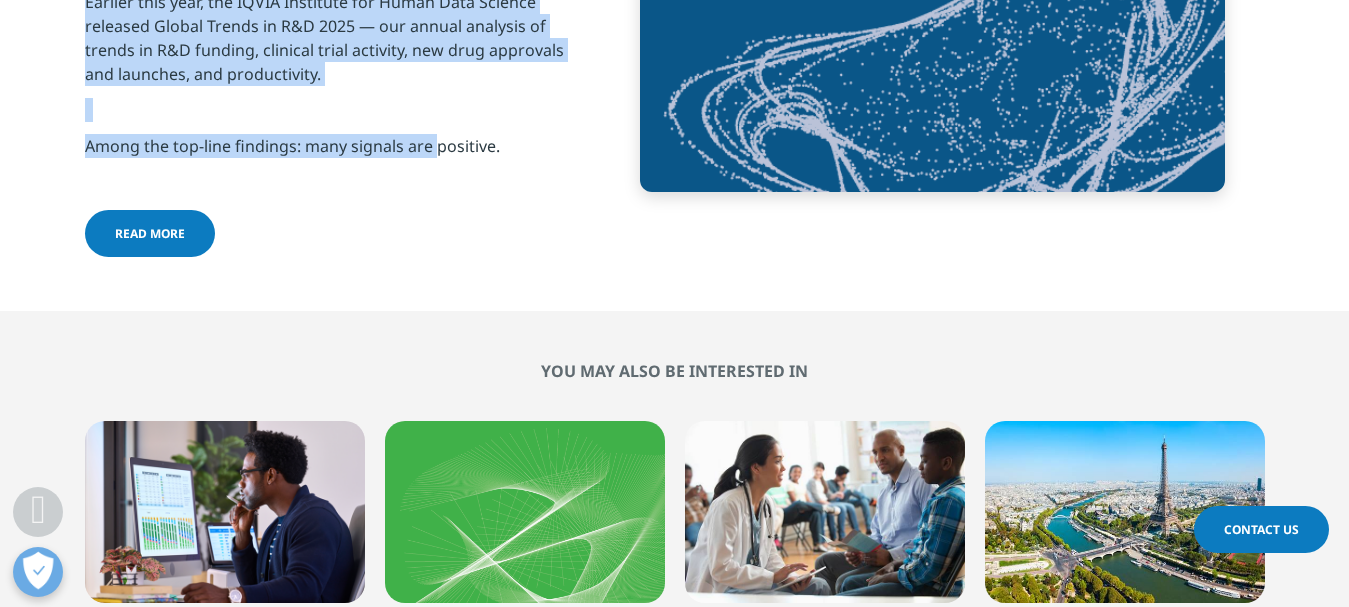 scroll, scrollTop: 8089, scrollLeft: 0, axis: vertical 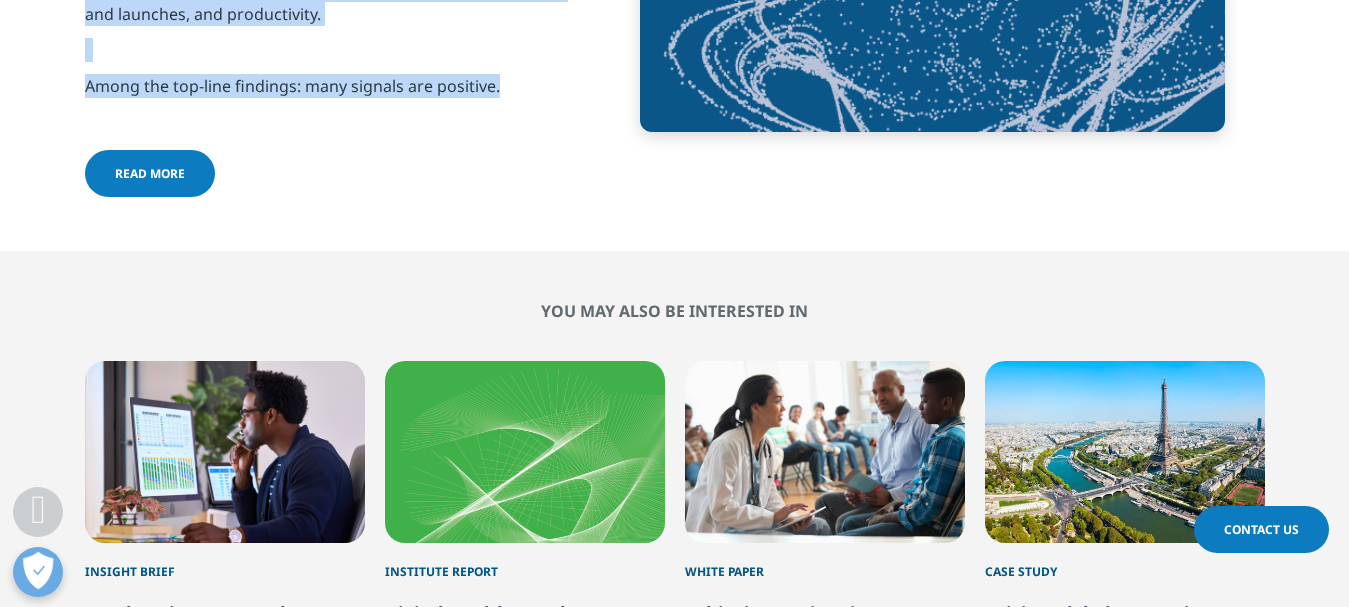drag, startPoint x: 96, startPoint y: 25, endPoint x: 516, endPoint y: 316, distance: 510.96085 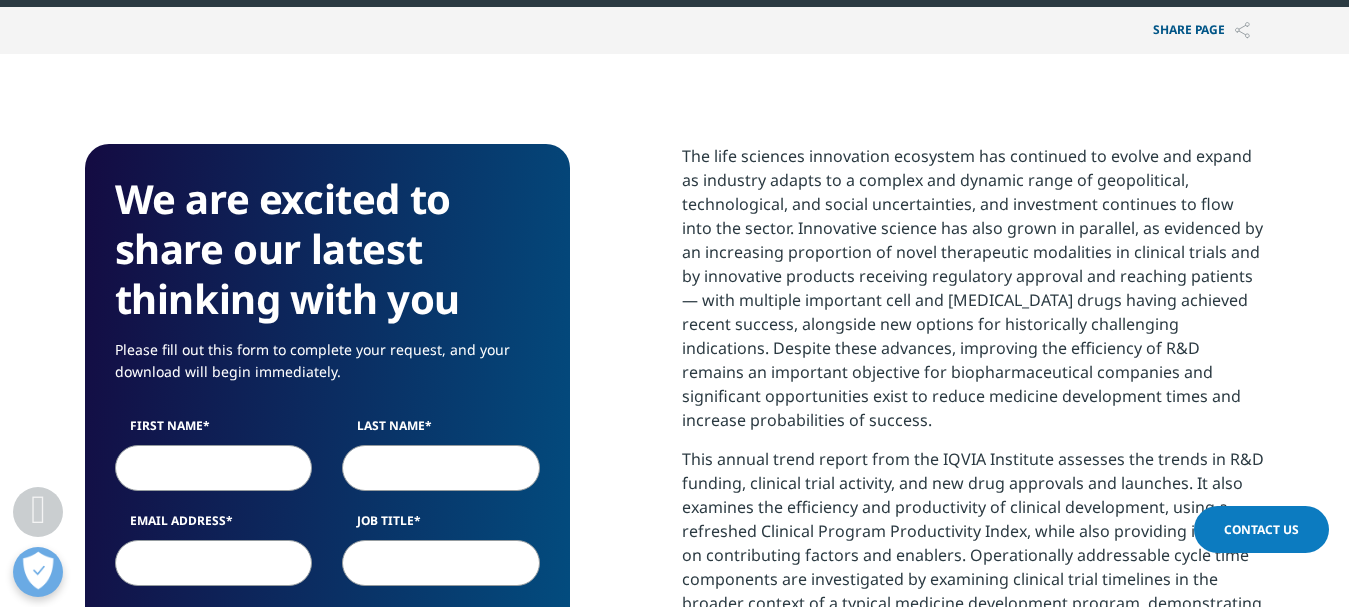 scroll, scrollTop: 713, scrollLeft: 0, axis: vertical 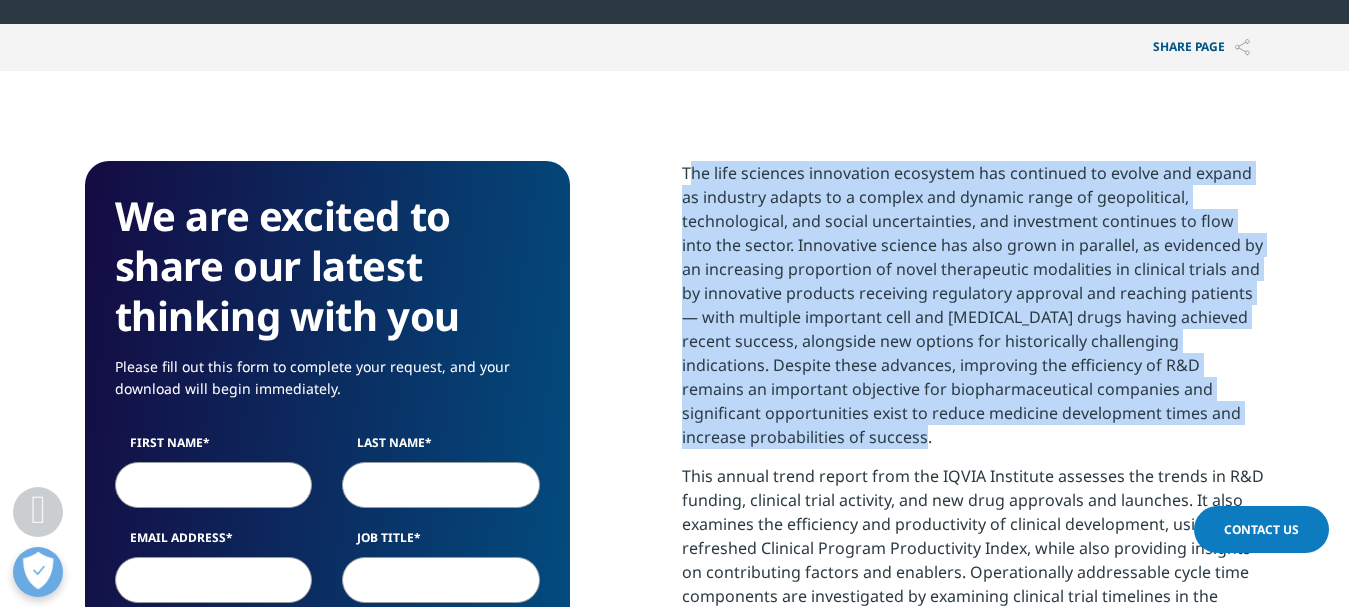 drag, startPoint x: 682, startPoint y: 180, endPoint x: 951, endPoint y: 427, distance: 365.19858 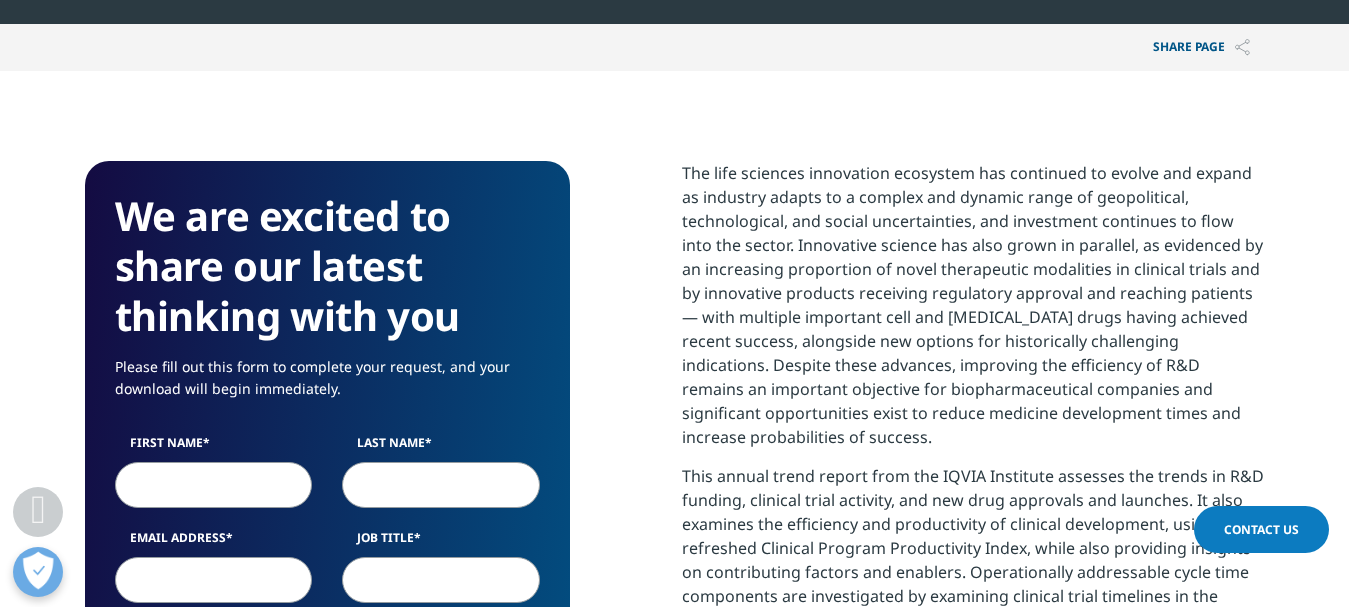 scroll, scrollTop: 0, scrollLeft: 0, axis: both 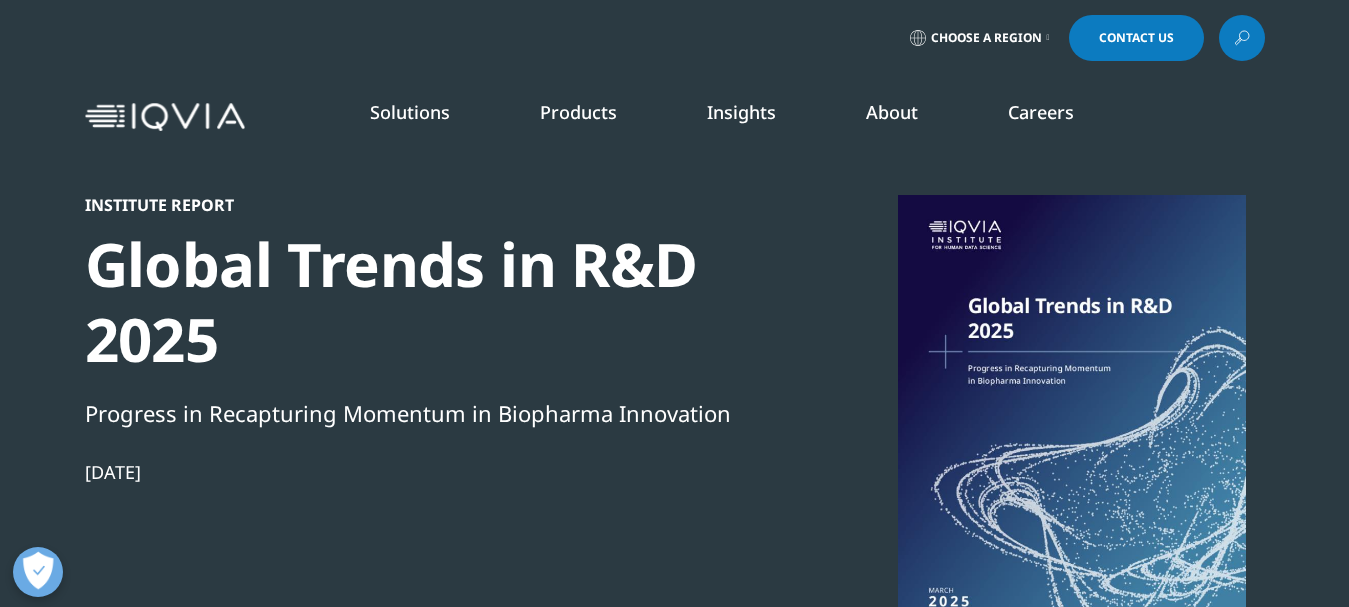 click on "Products" at bounding box center [578, 112] 